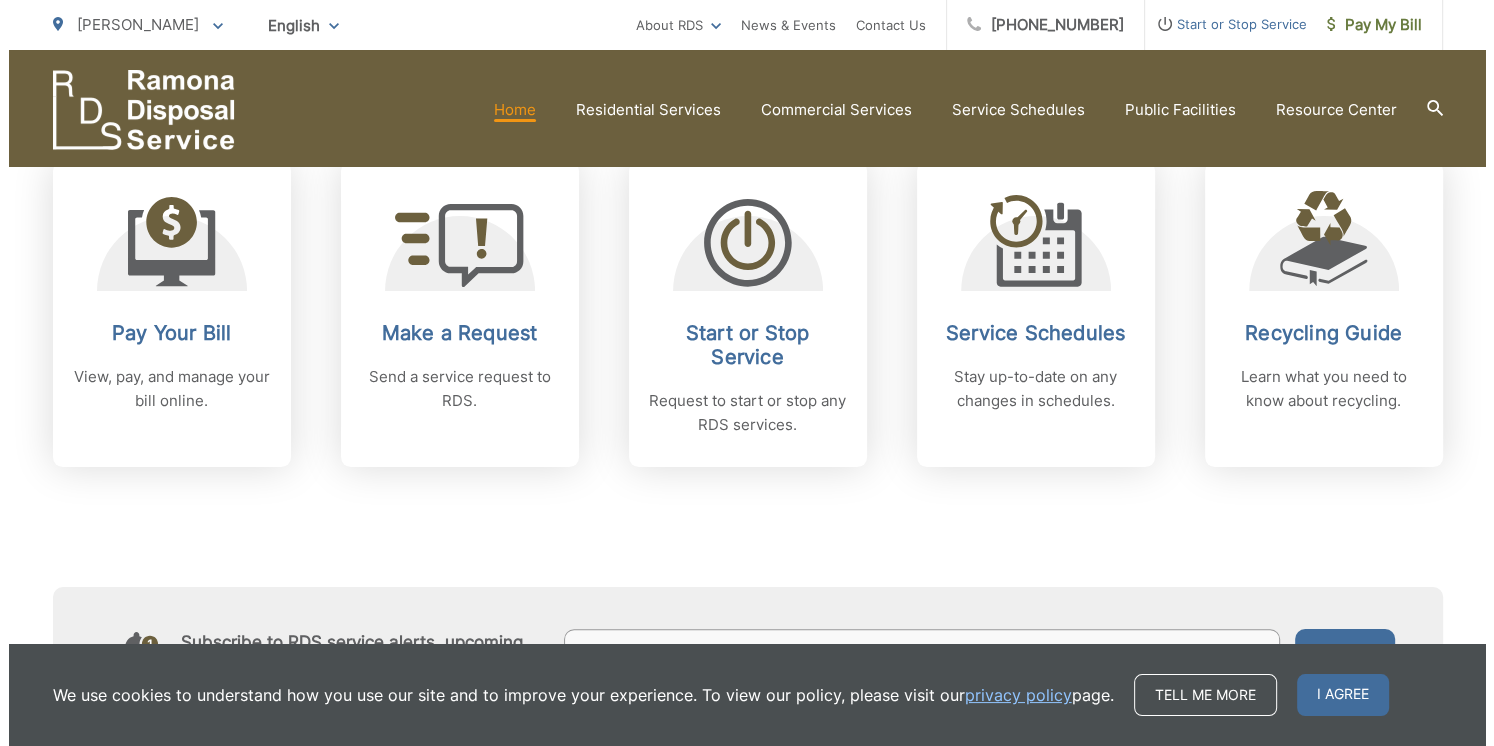 scroll, scrollTop: 835, scrollLeft: 0, axis: vertical 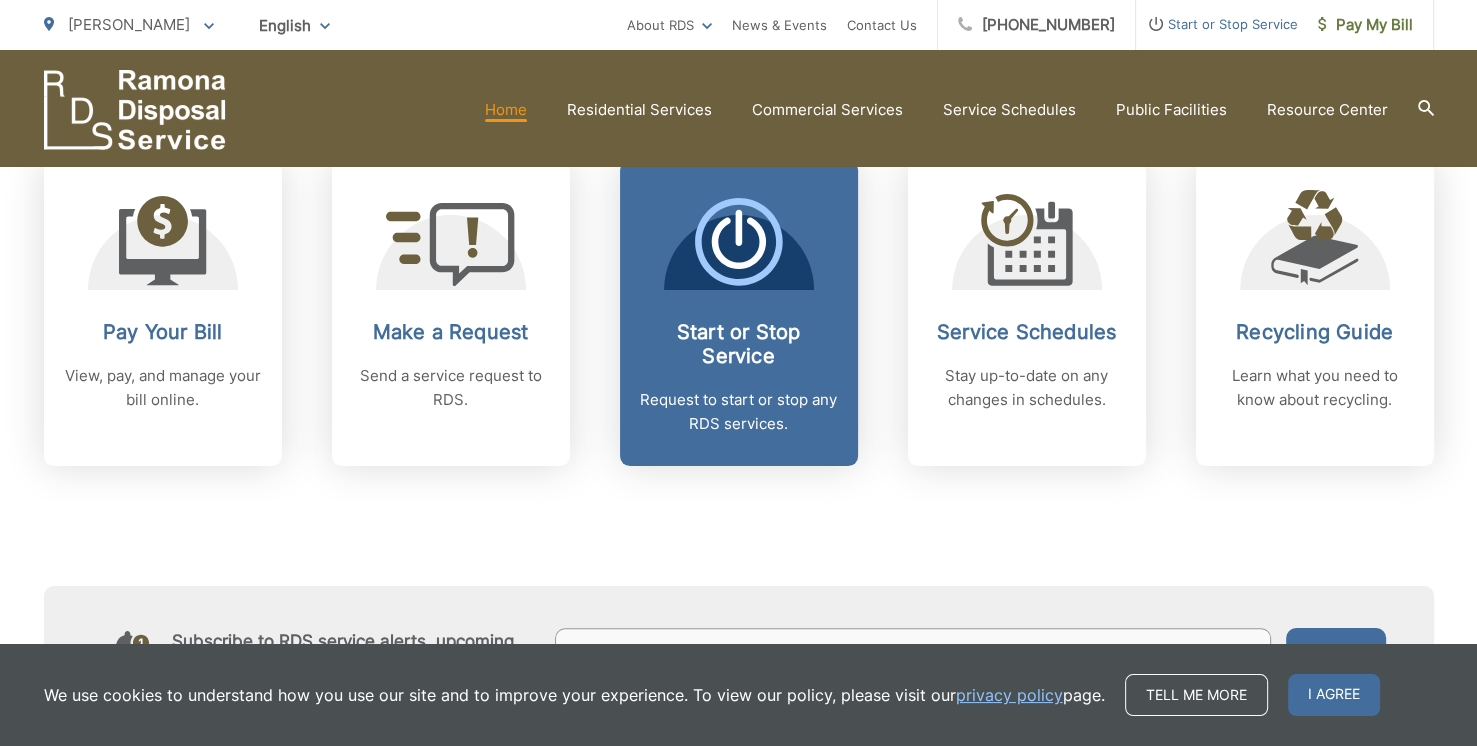 click on "Start or Stop Service" at bounding box center [739, 344] 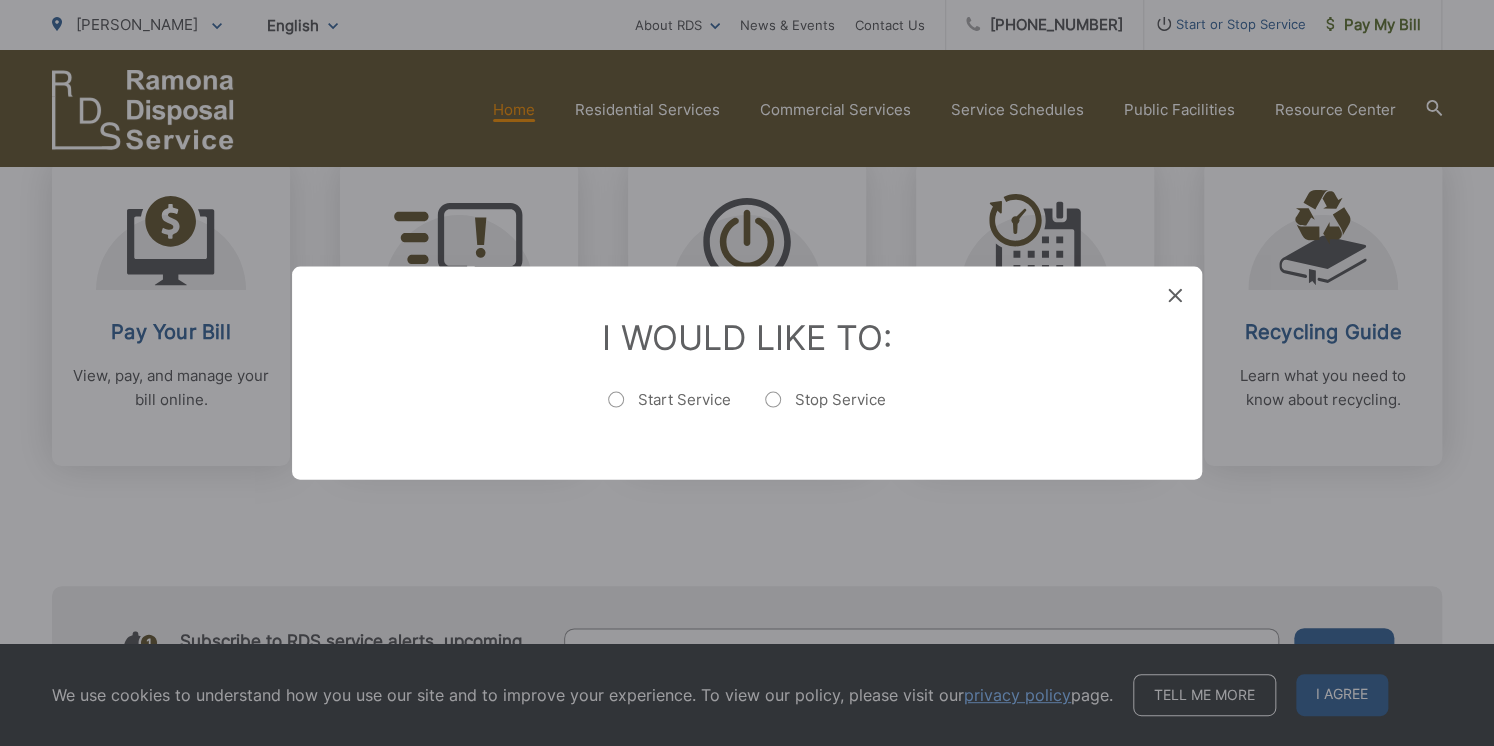 click on "Stop Service" at bounding box center [825, 410] 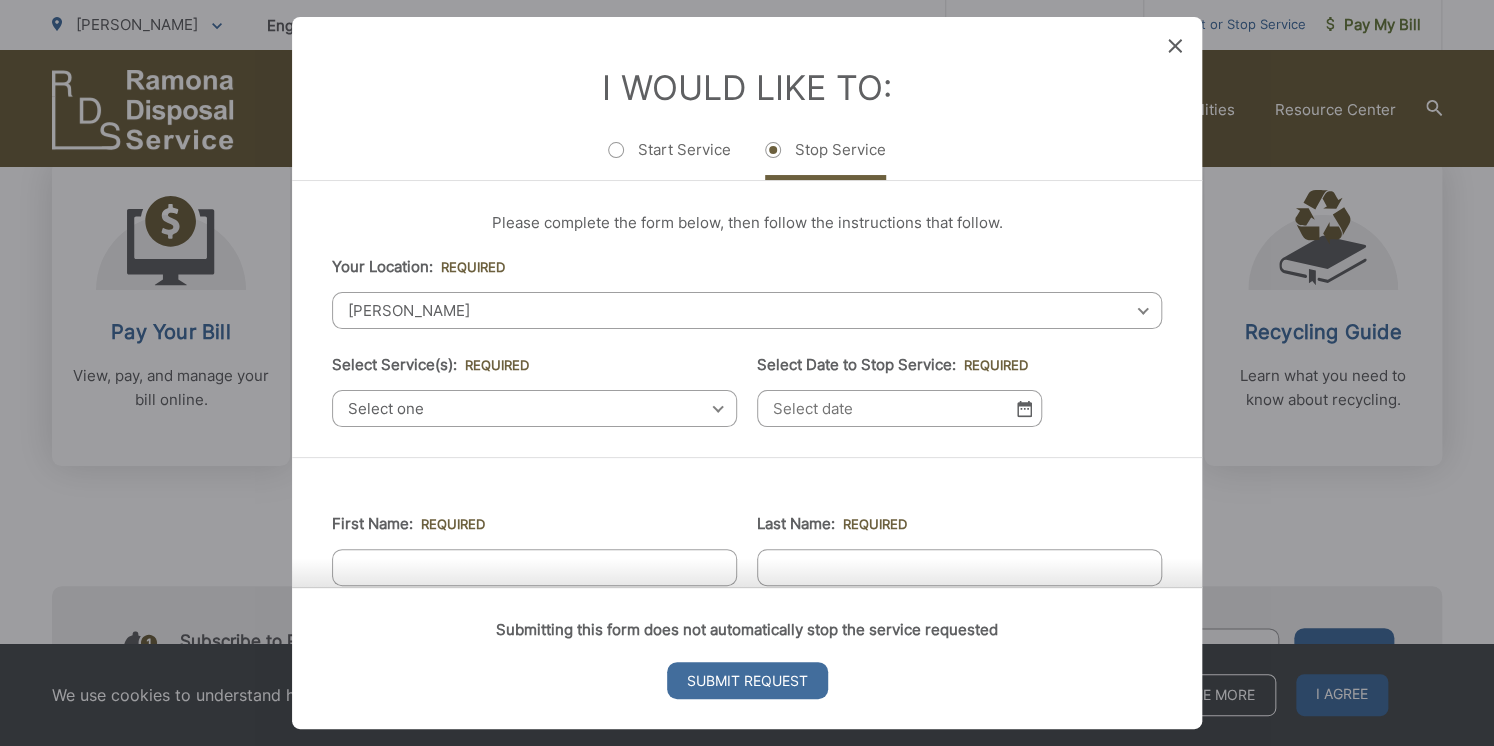 click on "[GEOGRAPHIC_DATA] Select your location [GEOGRAPHIC_DATA] [GEOGRAPHIC_DATA][PERSON_NAME][GEOGRAPHIC_DATA][GEOGRAPHIC_DATA] [GEOGRAPHIC_DATA] [GEOGRAPHIC_DATA] Corporate [GEOGRAPHIC_DATA] [GEOGRAPHIC_DATA] [GEOGRAPHIC_DATA] City of [GEOGRAPHIC_DATA] [GEOGRAPHIC_DATA] [GEOGRAPHIC_DATA] [GEOGRAPHIC_DATA] [GEOGRAPHIC_DATA] [GEOGRAPHIC_DATA] [GEOGRAPHIC_DATA] [GEOGRAPHIC_DATA] [GEOGRAPHIC_DATA] [GEOGRAPHIC_DATA] [GEOGRAPHIC_DATA][PERSON_NAME][GEOGRAPHIC_DATA] [GEOGRAPHIC_DATA] [GEOGRAPHIC_DATA] [GEOGRAPHIC_DATA] [GEOGRAPHIC_DATA] [GEOGRAPHIC_DATA] [GEOGRAPHIC_DATA] [GEOGRAPHIC_DATA] [GEOGRAPHIC_DATA] [GEOGRAPHIC_DATA] [GEOGRAPHIC_DATA] [GEOGRAPHIC_DATA] [GEOGRAPHIC_DATA] [GEOGRAPHIC_DATA] [GEOGRAPHIC_DATA] [GEOGRAPHIC_DATA] [GEOGRAPHIC_DATA] [GEOGRAPHIC_DATA] [GEOGRAPHIC_DATA] [GEOGRAPHIC_DATA] [GEOGRAPHIC_DATA] [GEOGRAPHIC_DATA] [GEOGRAPHIC_DATA] [GEOGRAPHIC_DATA] [GEOGRAPHIC_DATA] City of [GEOGRAPHIC_DATA]" at bounding box center (747, 310) 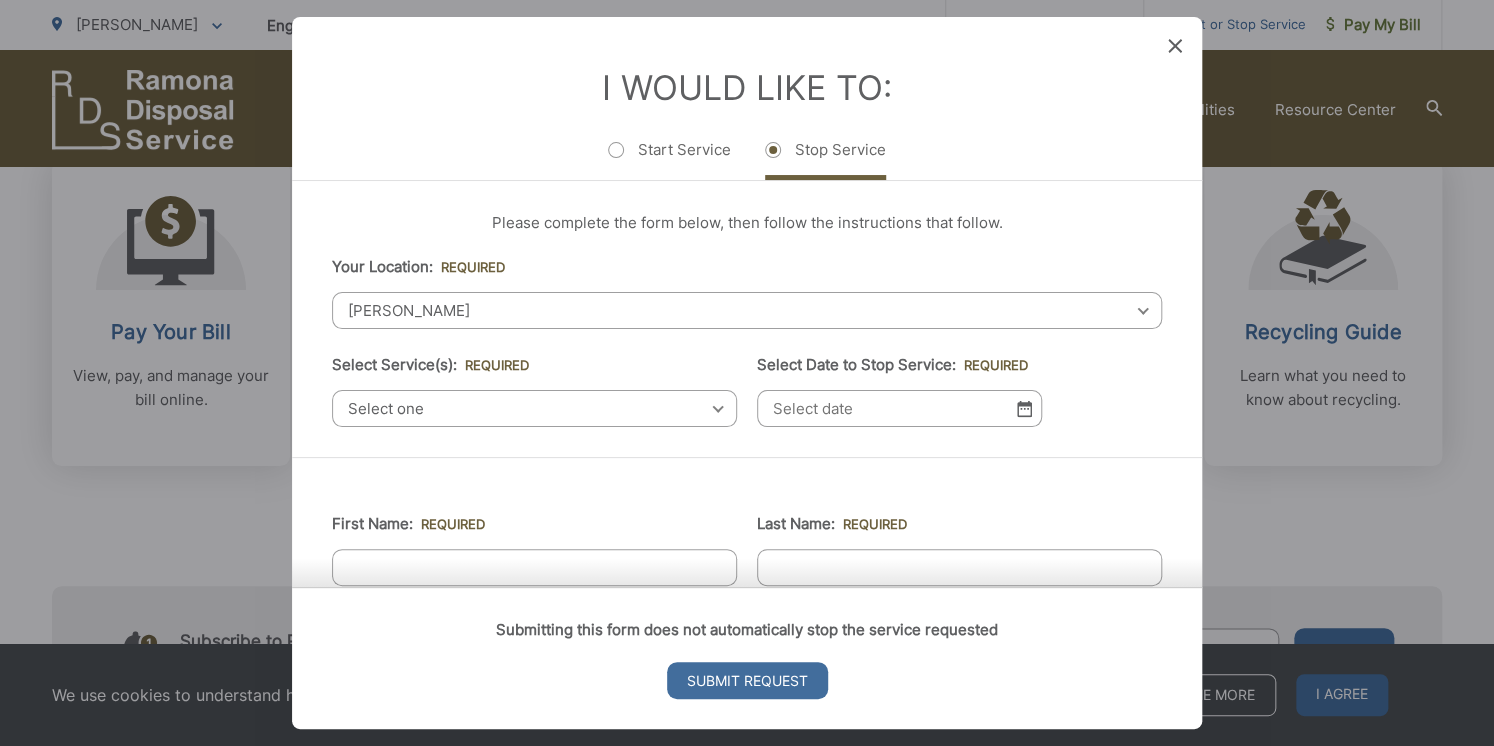 click on "[GEOGRAPHIC_DATA] Select your location [GEOGRAPHIC_DATA] [GEOGRAPHIC_DATA][PERSON_NAME][GEOGRAPHIC_DATA][GEOGRAPHIC_DATA] [GEOGRAPHIC_DATA] [GEOGRAPHIC_DATA] Corporate [GEOGRAPHIC_DATA] [GEOGRAPHIC_DATA] [GEOGRAPHIC_DATA] City of [GEOGRAPHIC_DATA] [GEOGRAPHIC_DATA] [GEOGRAPHIC_DATA] [GEOGRAPHIC_DATA] [GEOGRAPHIC_DATA] [GEOGRAPHIC_DATA] [GEOGRAPHIC_DATA] [GEOGRAPHIC_DATA] [GEOGRAPHIC_DATA] [GEOGRAPHIC_DATA] [GEOGRAPHIC_DATA][PERSON_NAME][GEOGRAPHIC_DATA] [GEOGRAPHIC_DATA] [GEOGRAPHIC_DATA] [GEOGRAPHIC_DATA] [GEOGRAPHIC_DATA] [GEOGRAPHIC_DATA] [GEOGRAPHIC_DATA] [GEOGRAPHIC_DATA] [GEOGRAPHIC_DATA] [GEOGRAPHIC_DATA] [GEOGRAPHIC_DATA] [GEOGRAPHIC_DATA] [GEOGRAPHIC_DATA] [GEOGRAPHIC_DATA] [GEOGRAPHIC_DATA] [GEOGRAPHIC_DATA] [GEOGRAPHIC_DATA] [GEOGRAPHIC_DATA] [GEOGRAPHIC_DATA] [GEOGRAPHIC_DATA] [GEOGRAPHIC_DATA] [GEOGRAPHIC_DATA] [GEOGRAPHIC_DATA] [GEOGRAPHIC_DATA] [GEOGRAPHIC_DATA] City of [GEOGRAPHIC_DATA]" at bounding box center [747, 310] 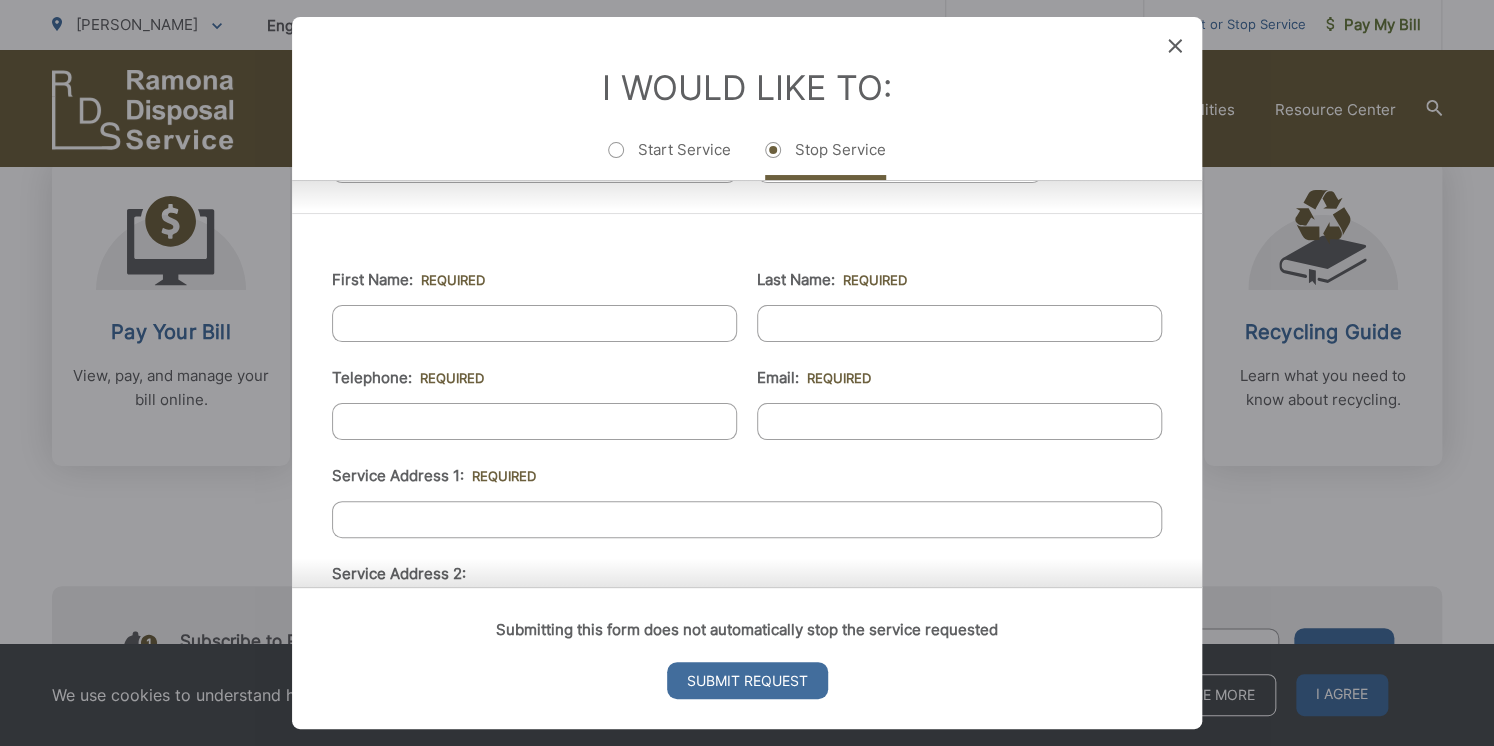 scroll, scrollTop: 241, scrollLeft: 0, axis: vertical 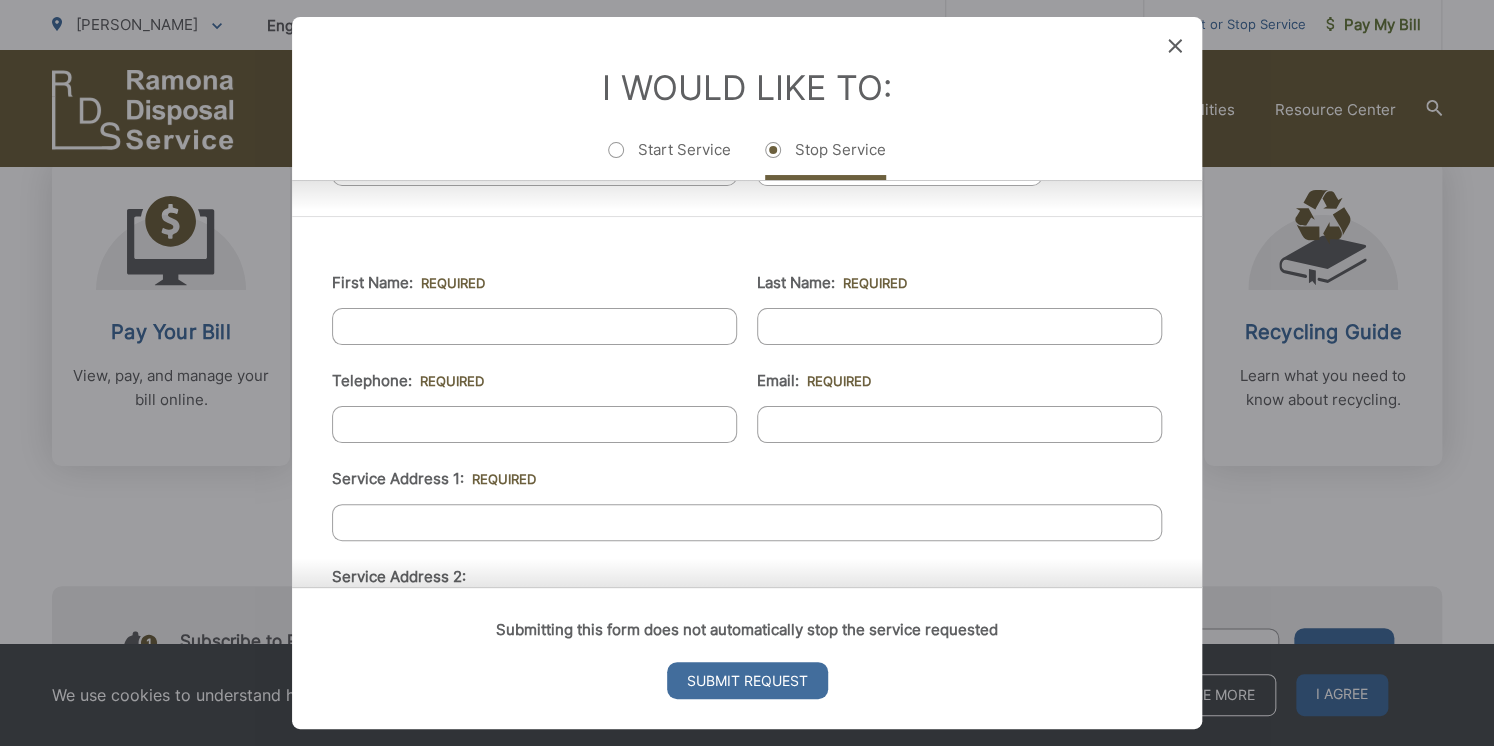 click on "First Name: *" at bounding box center (534, 326) 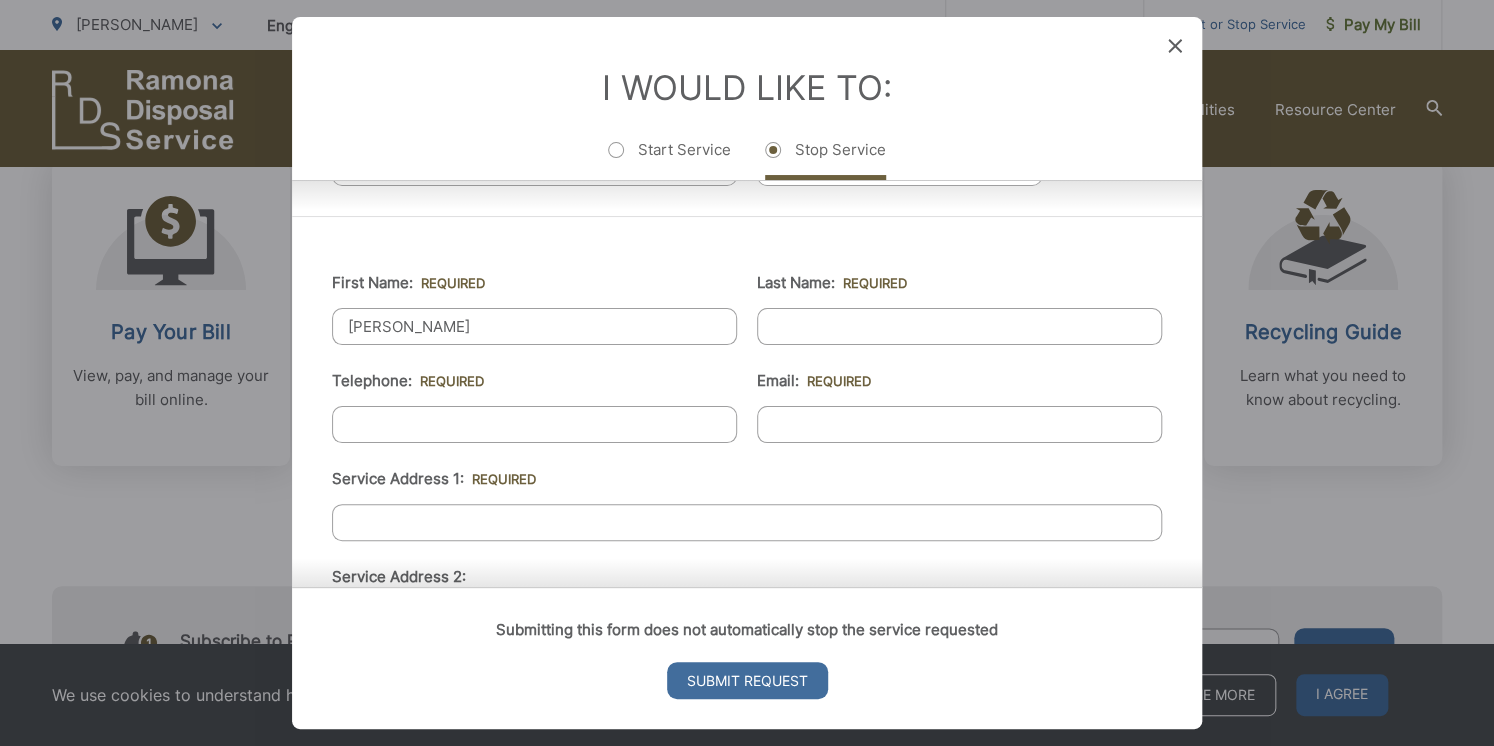 type on "[PERSON_NAME]" 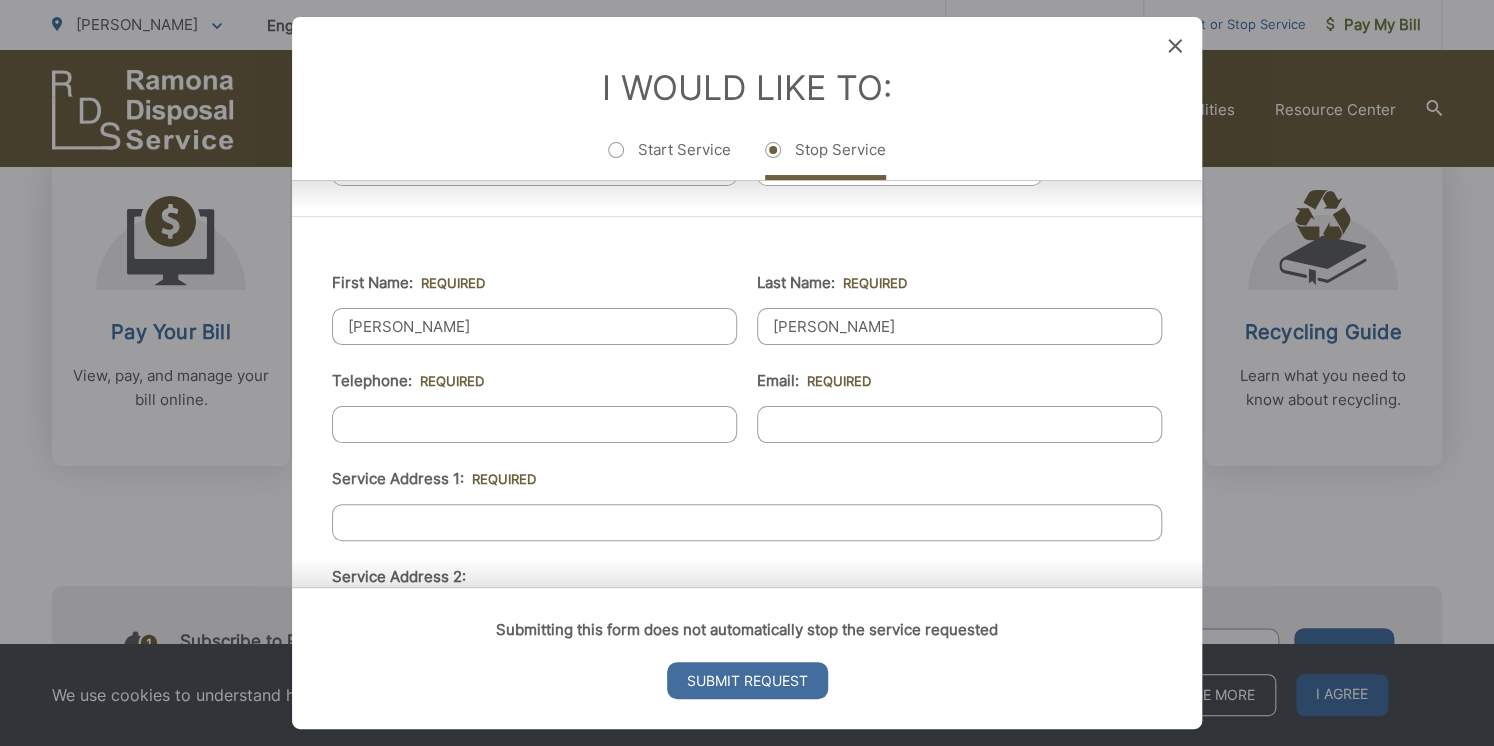 type on "[PERSON_NAME][GEOGRAPHIC_DATA]" 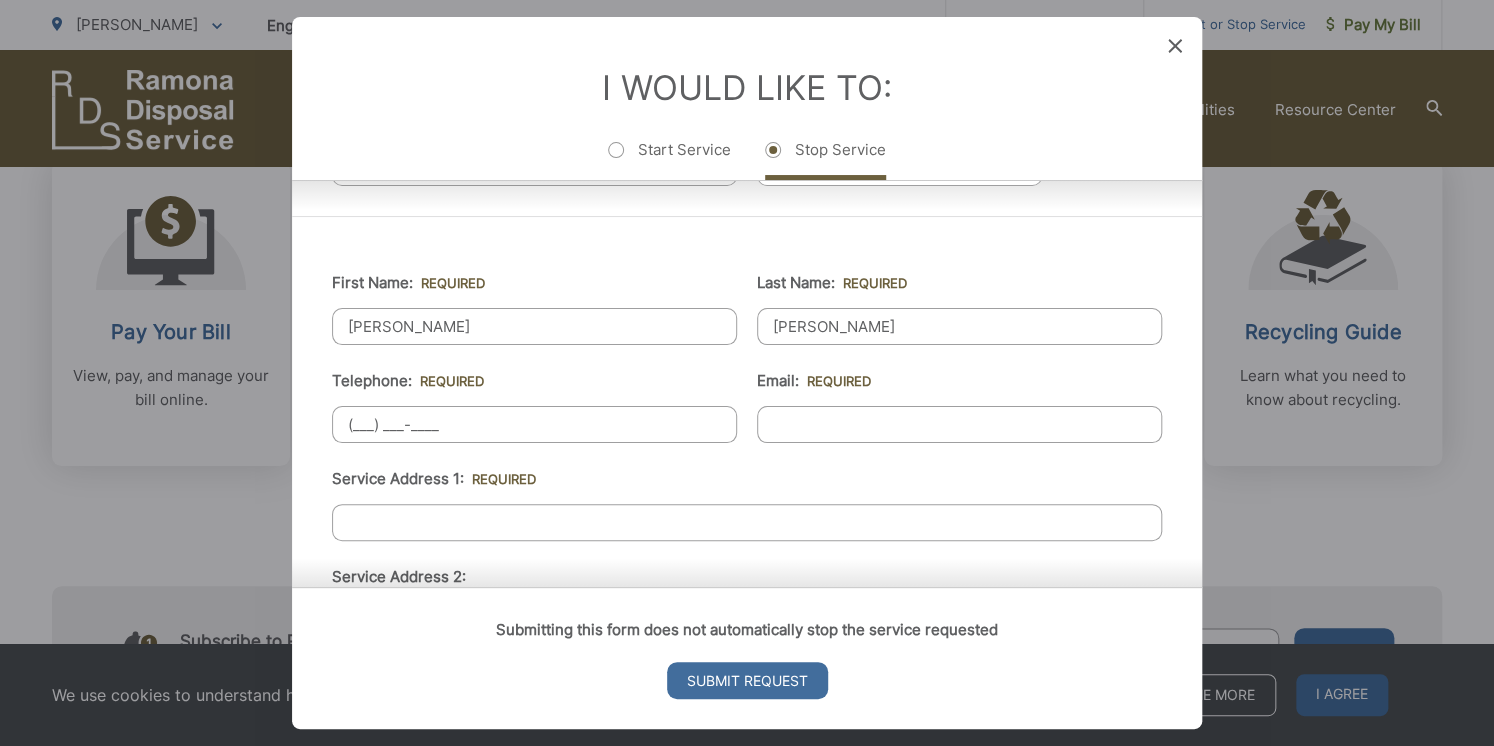 click on "(___) ___-____" at bounding box center [534, 424] 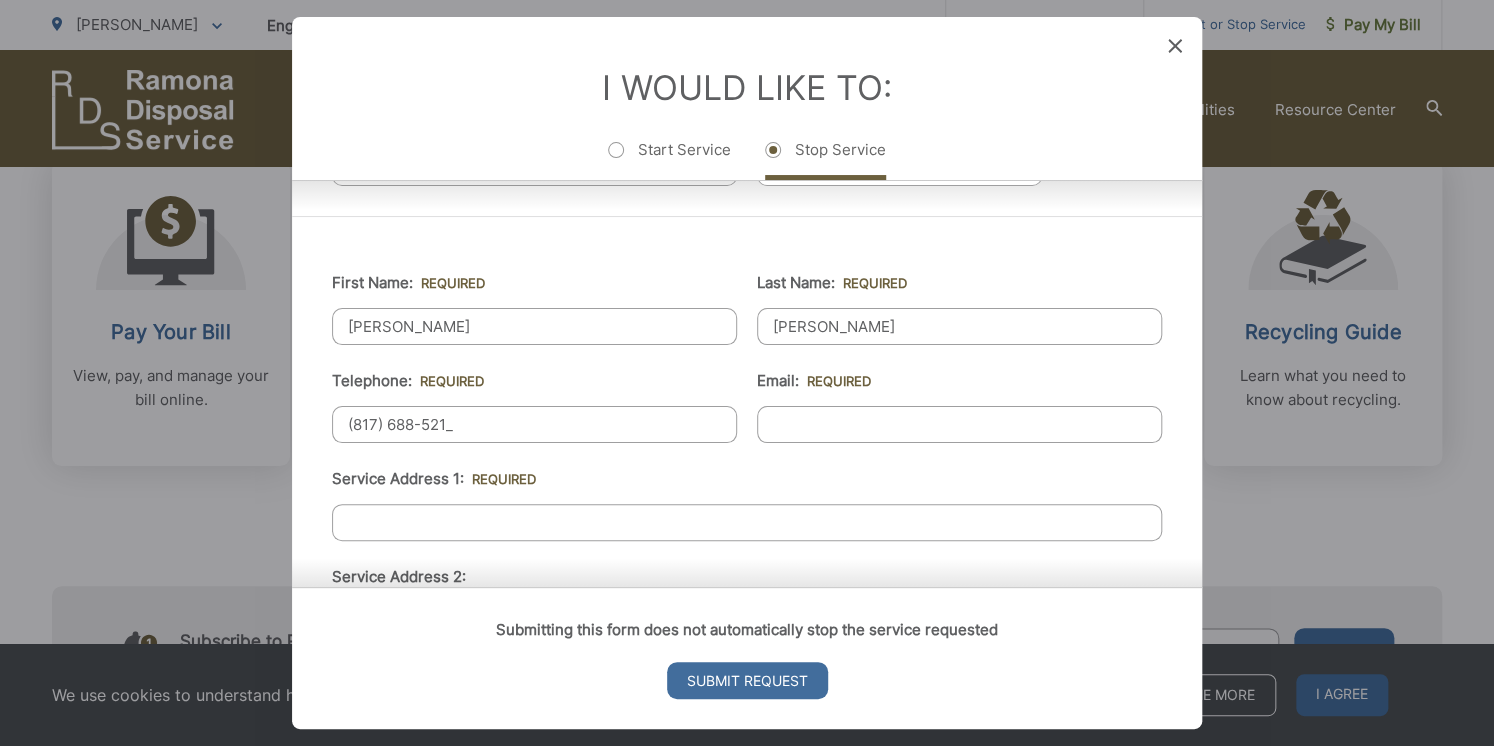 type on "[PHONE_NUMBER]" 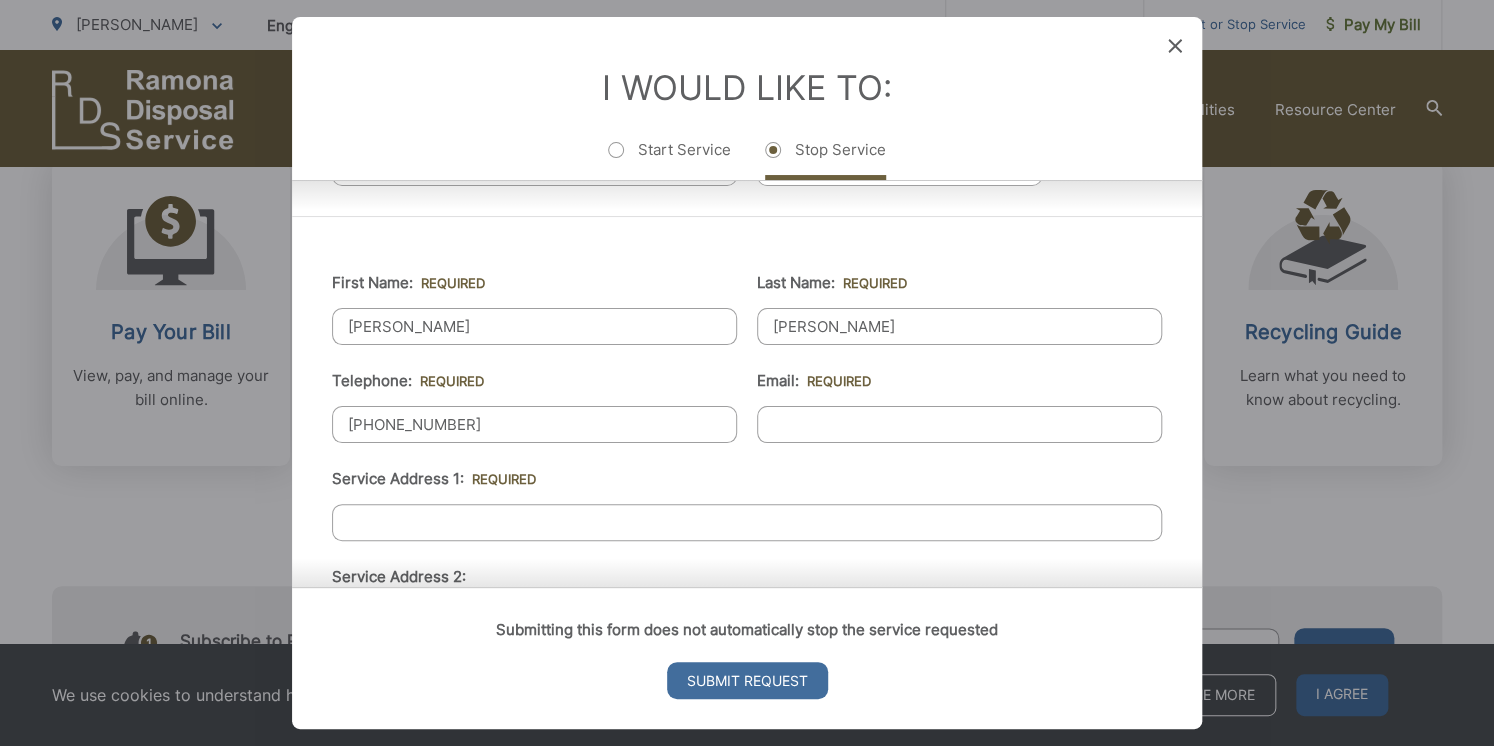 click on "Email: *" at bounding box center (959, 424) 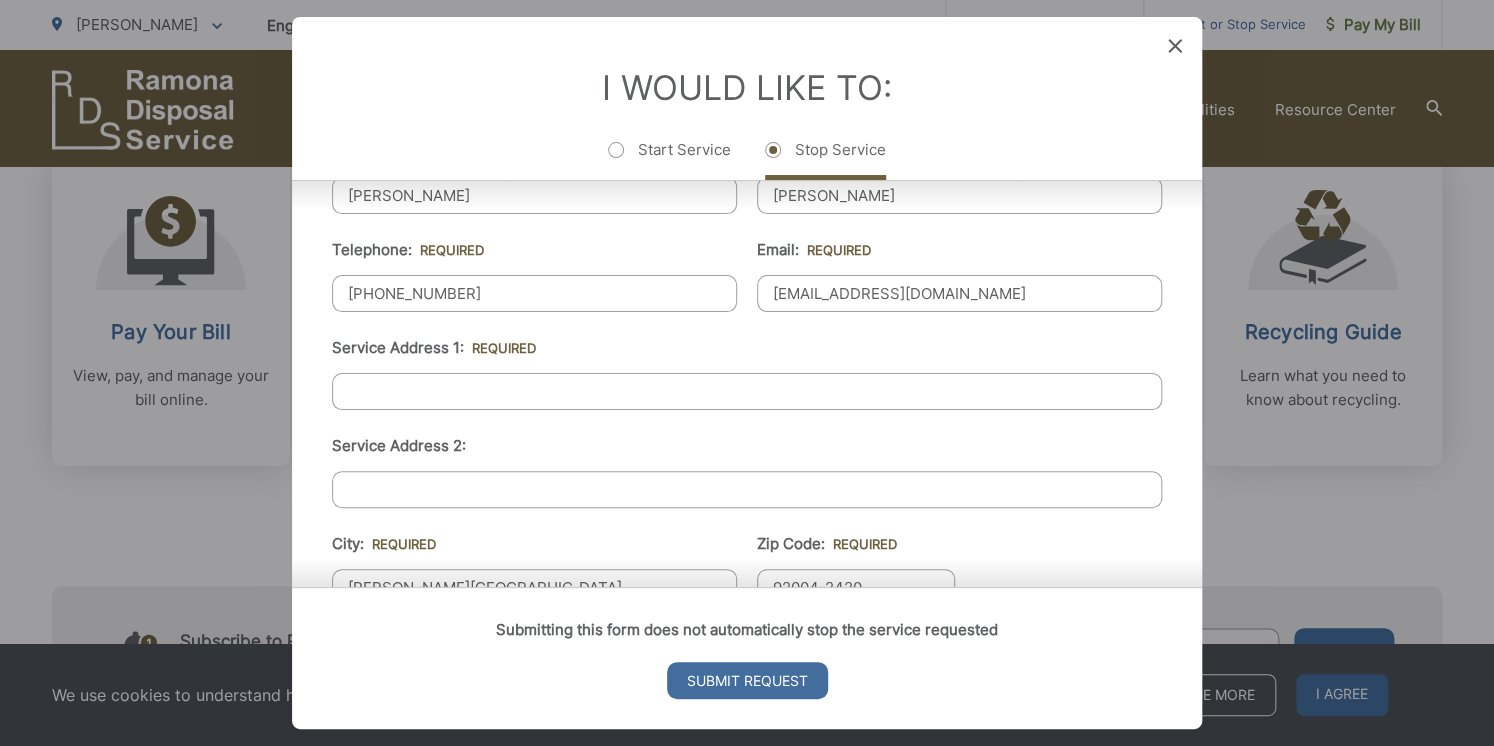 scroll, scrollTop: 373, scrollLeft: 0, axis: vertical 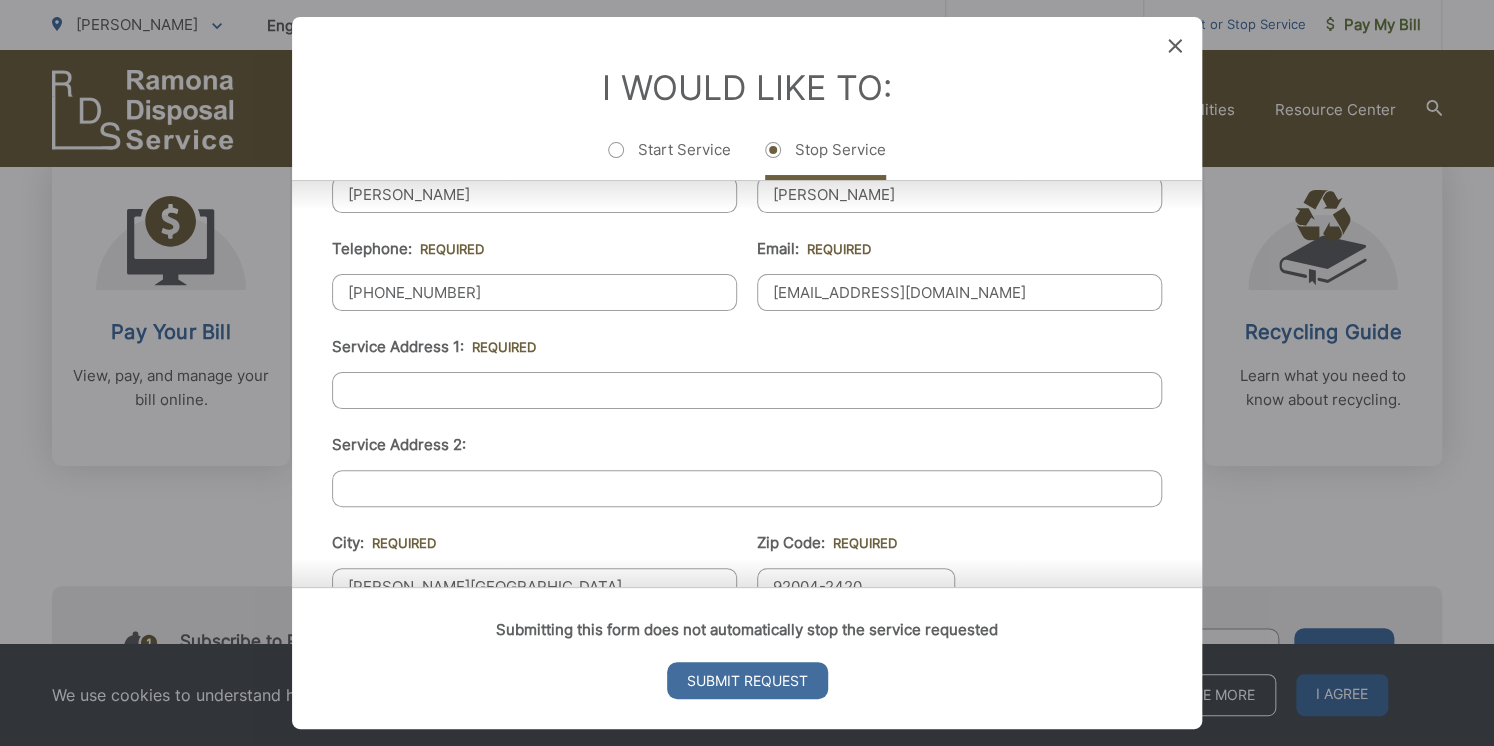 type on "[EMAIL_ADDRESS][DOMAIN_NAME]" 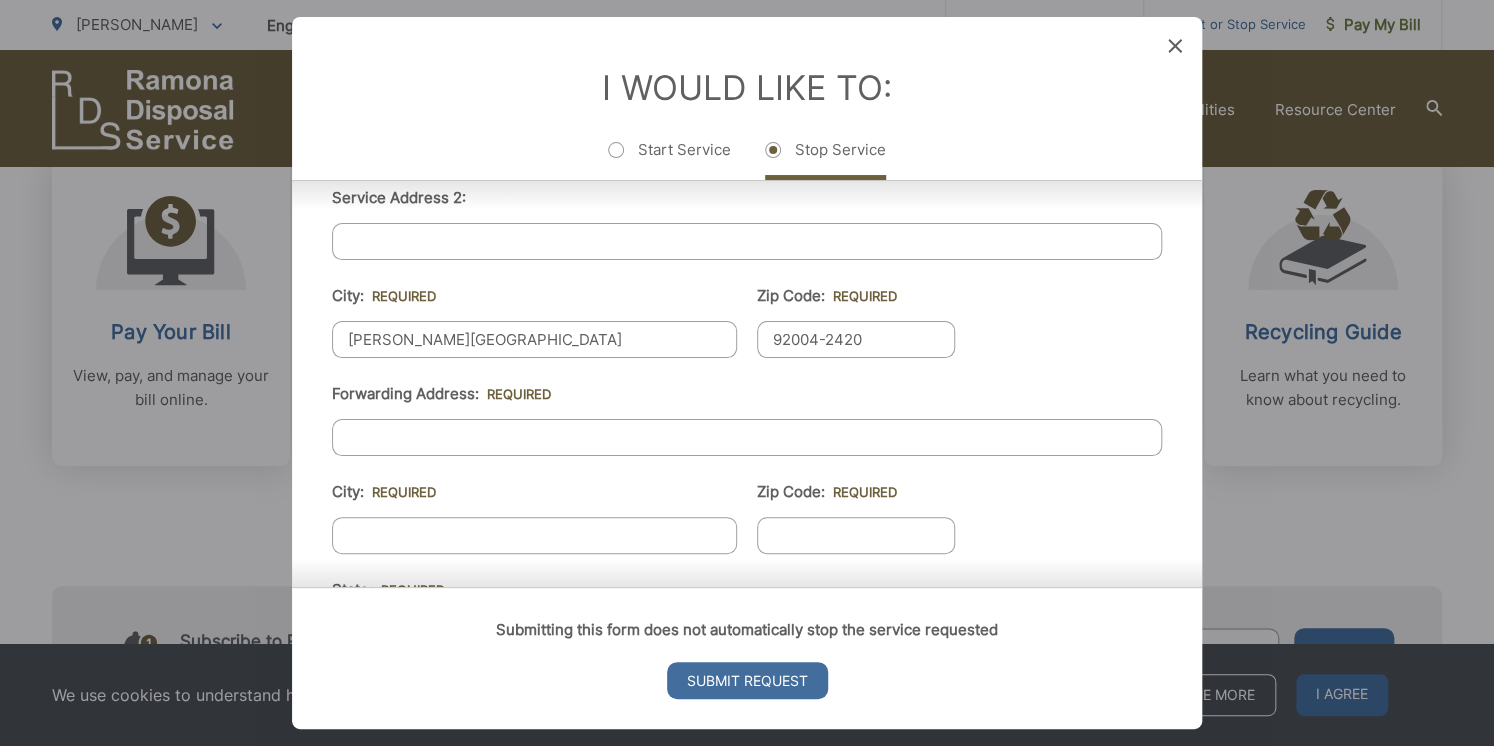 scroll, scrollTop: 620, scrollLeft: 0, axis: vertical 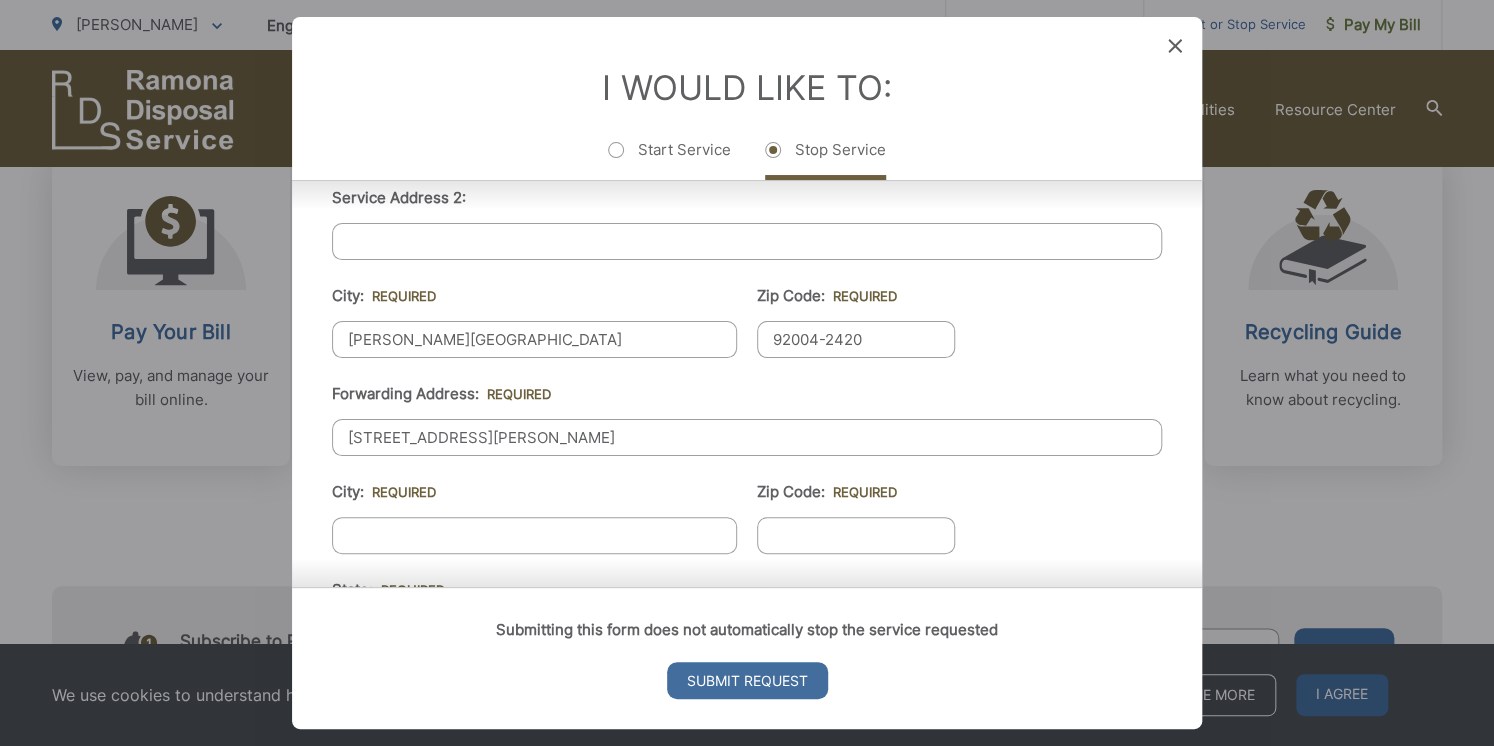 type on "[STREET_ADDRESS][PERSON_NAME]" 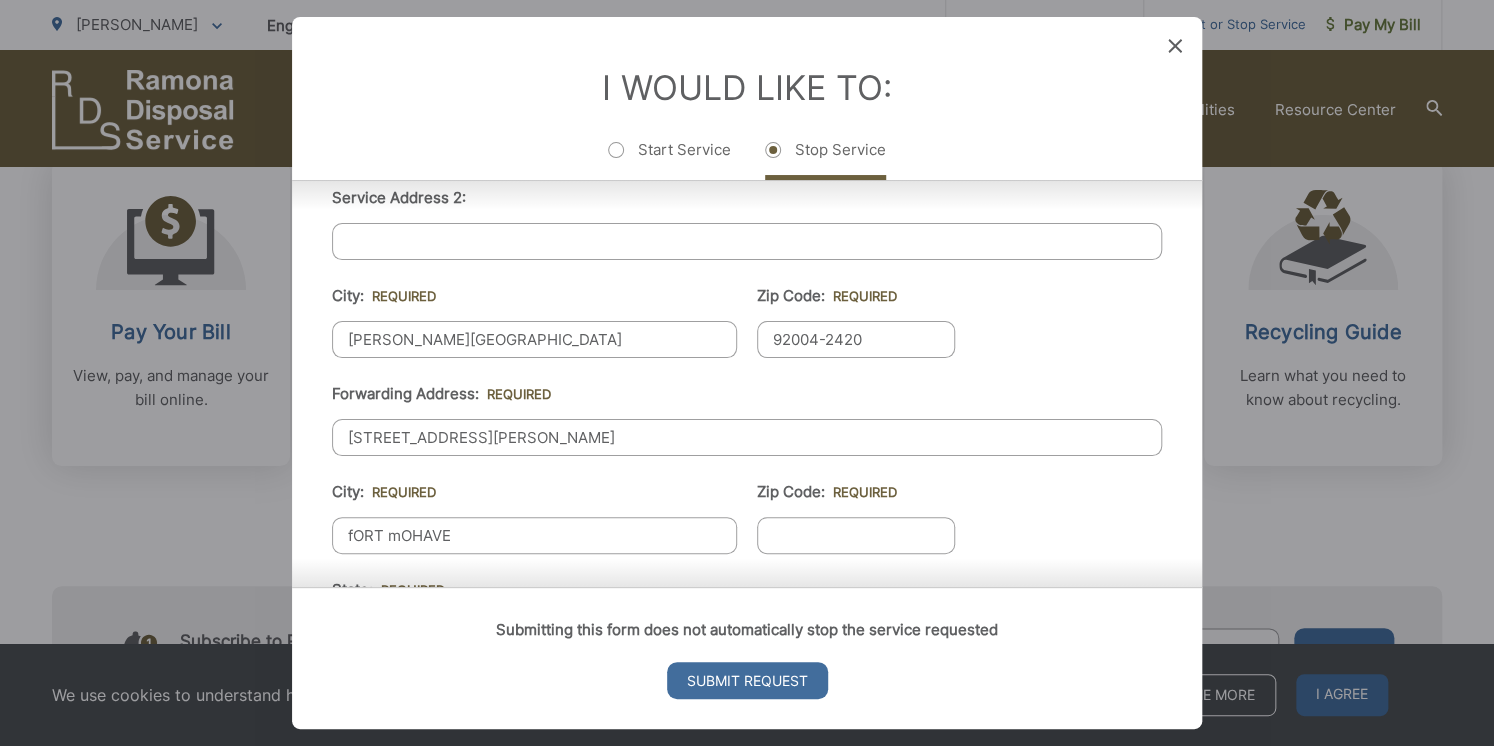 click on "fORT mOHAVE" at bounding box center [534, 535] 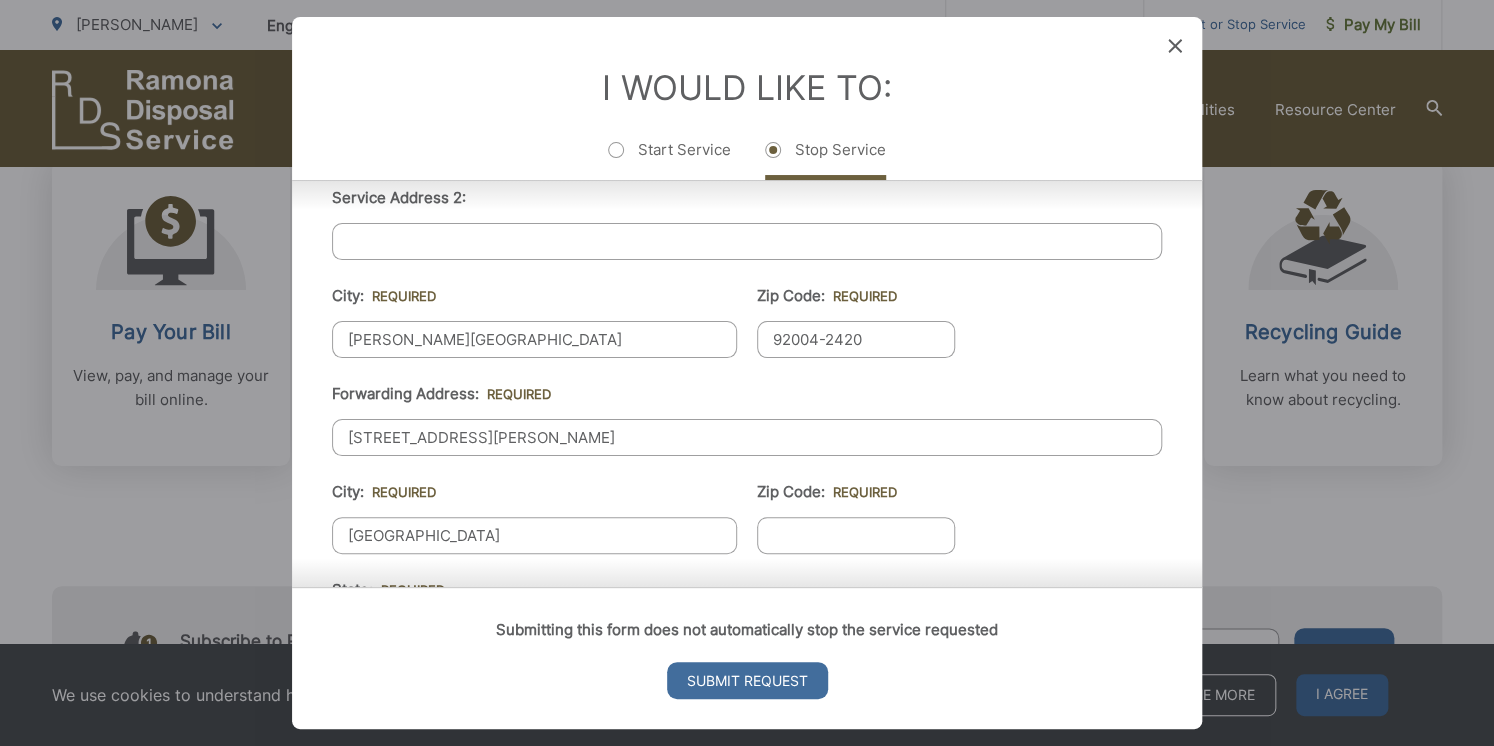 type on "[GEOGRAPHIC_DATA]" 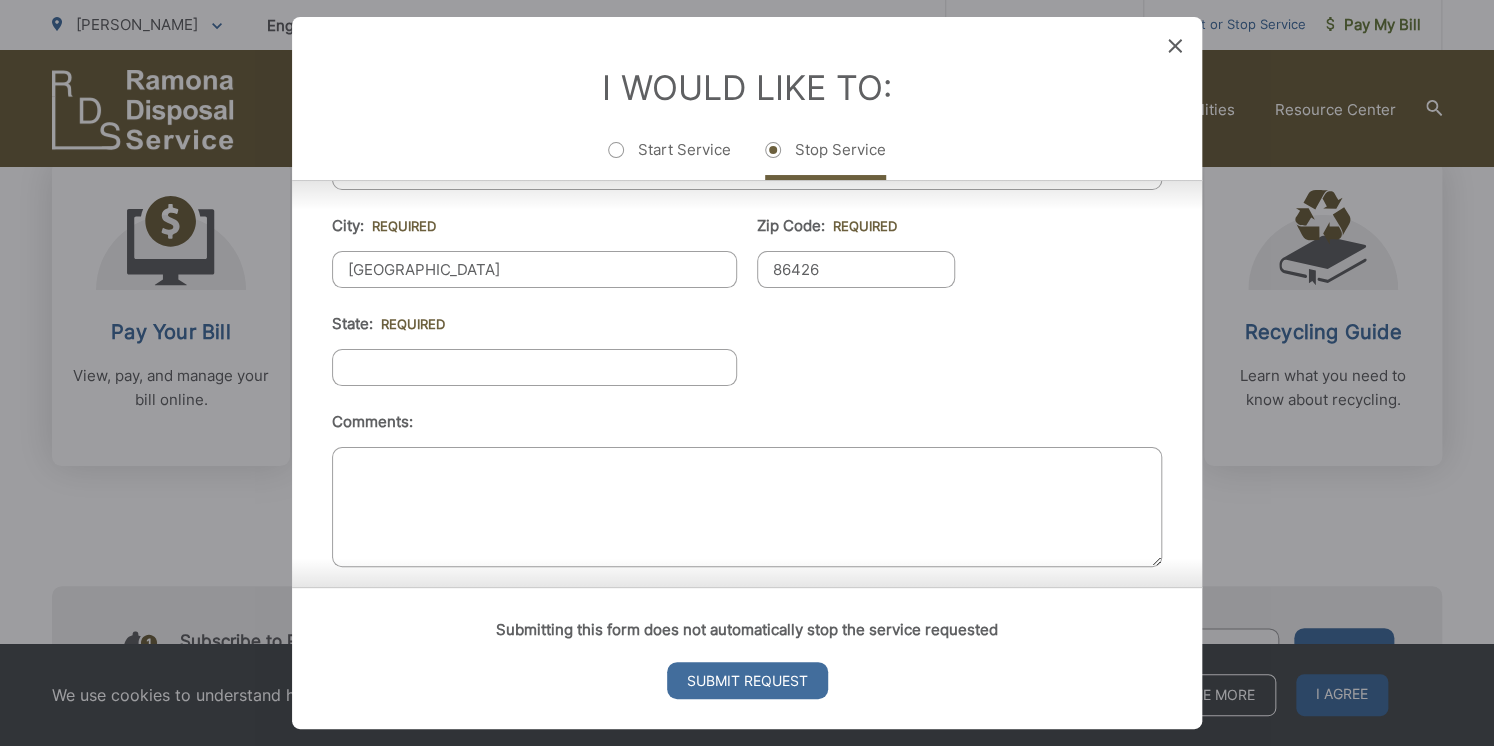 scroll, scrollTop: 886, scrollLeft: 0, axis: vertical 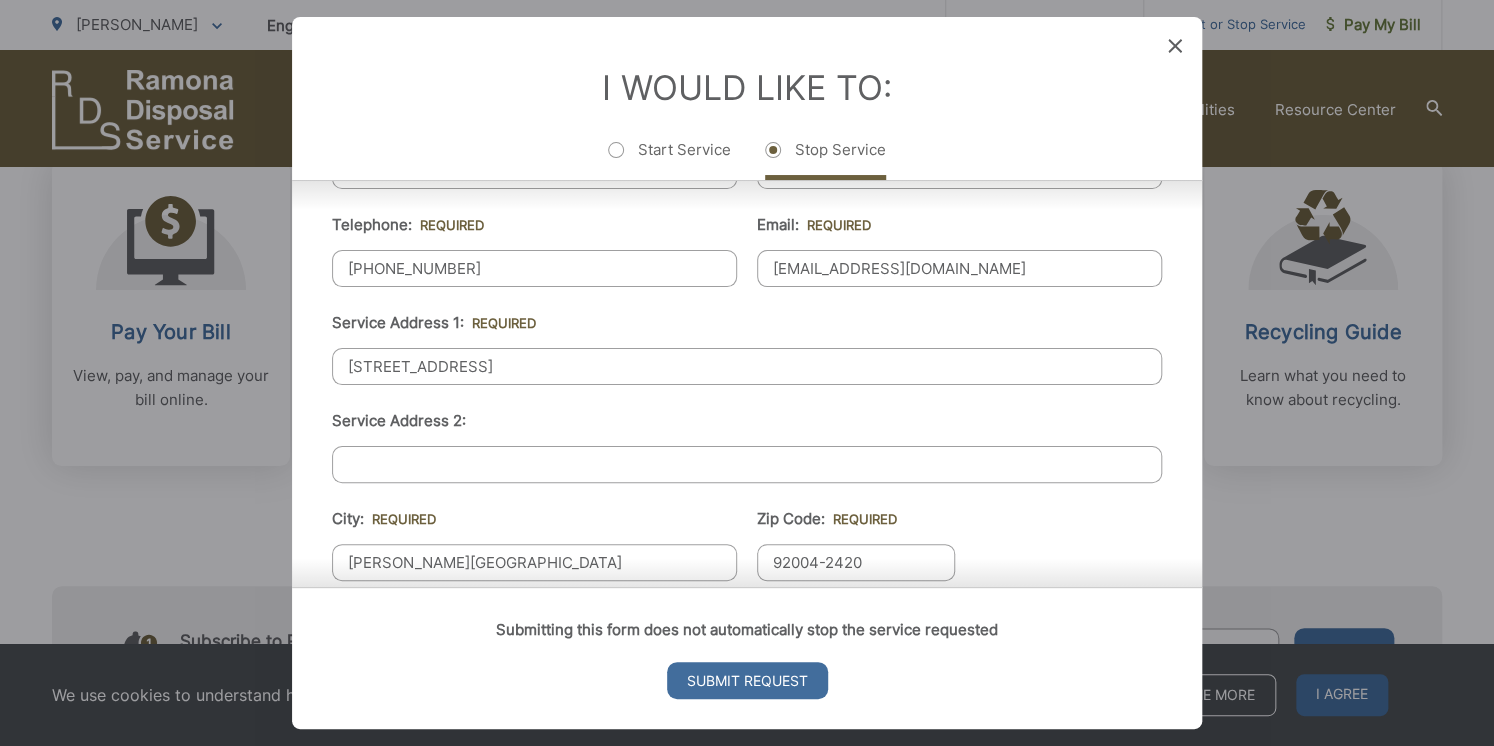 type on "AZ" 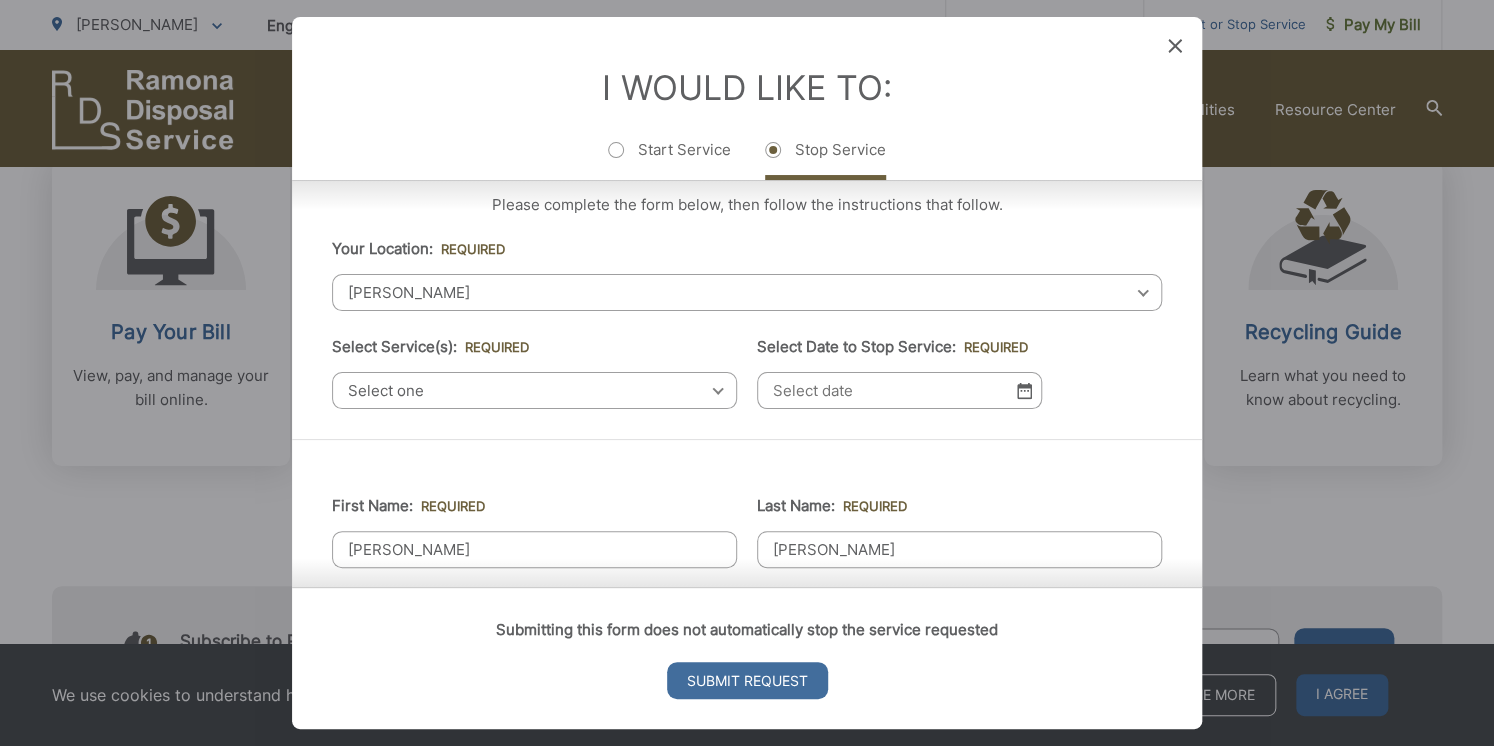 scroll, scrollTop: 0, scrollLeft: 0, axis: both 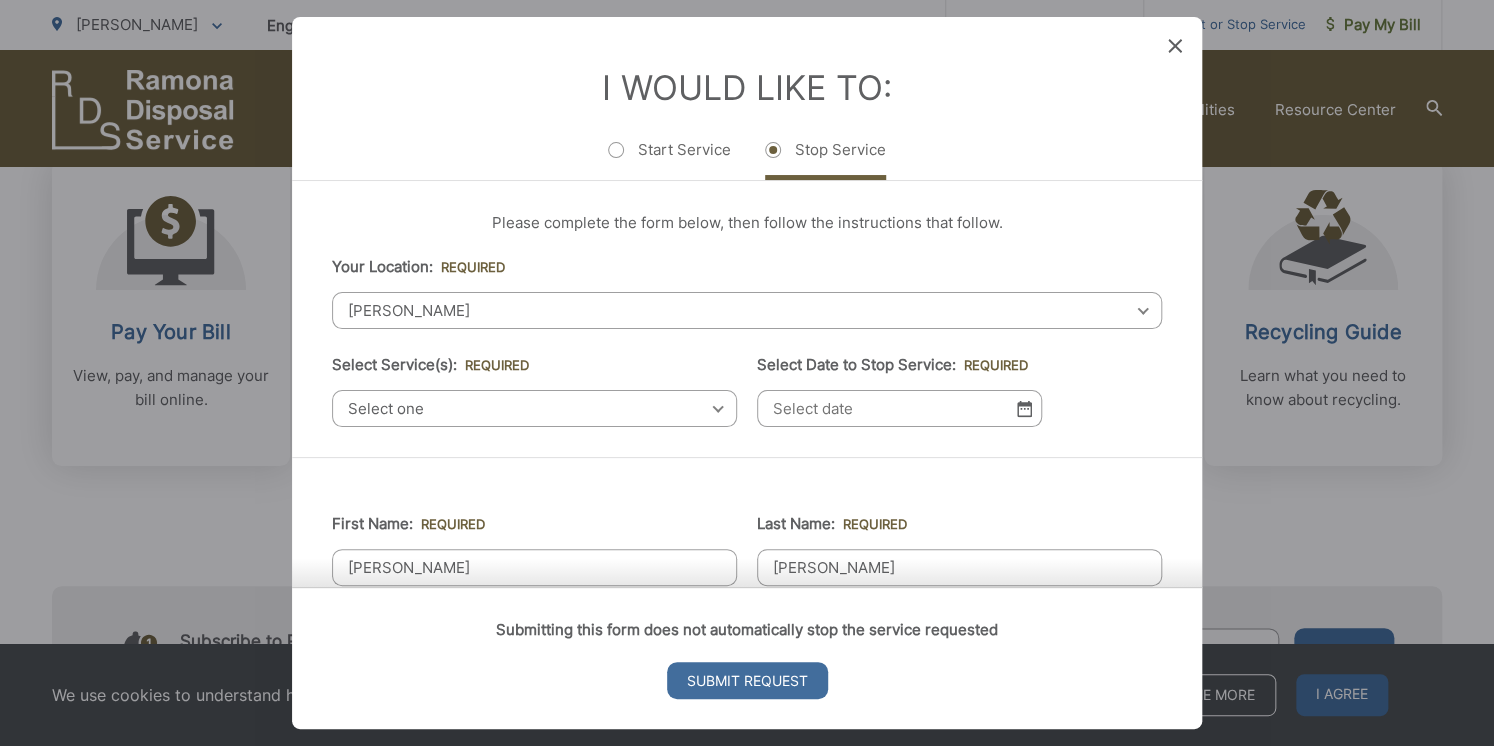 type on "#297" 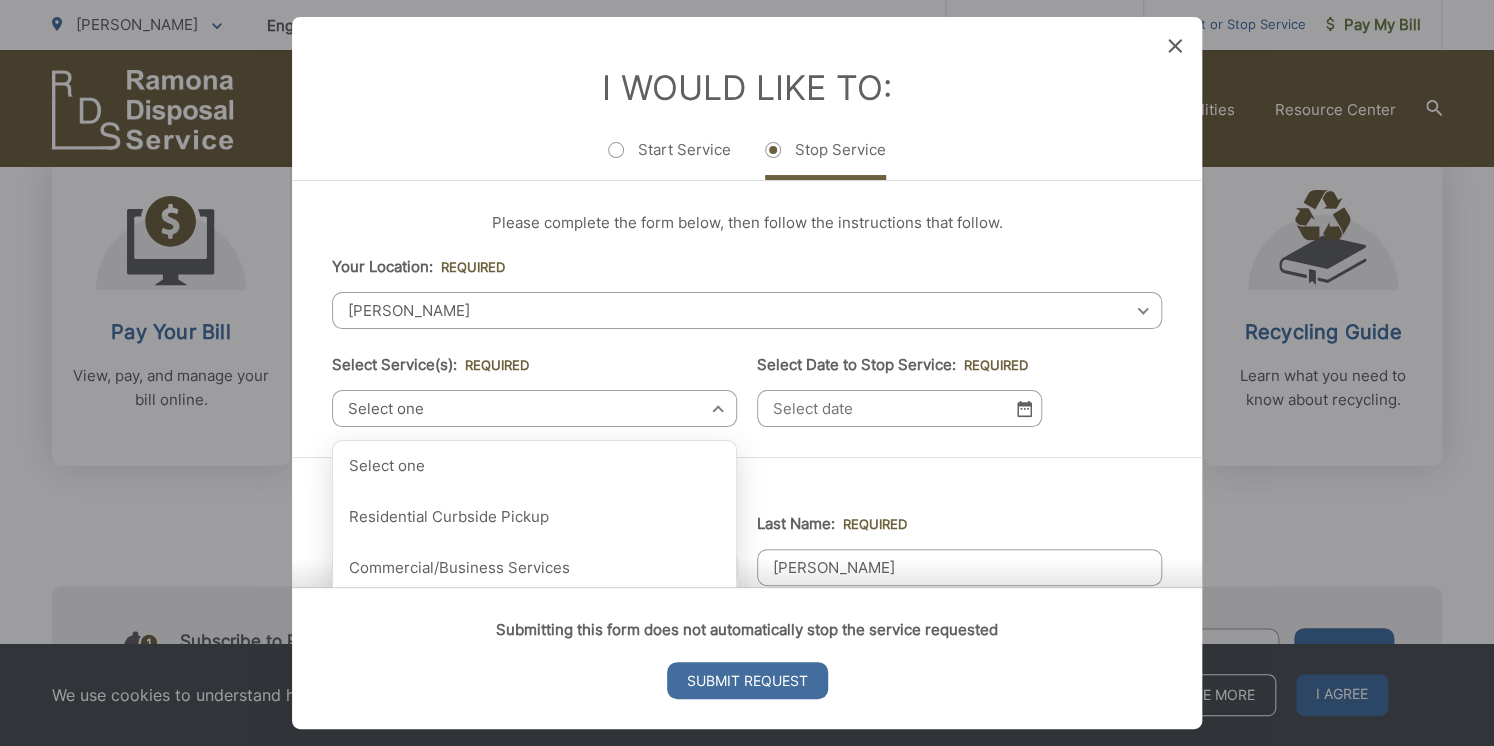 click on "Select one" at bounding box center (534, 408) 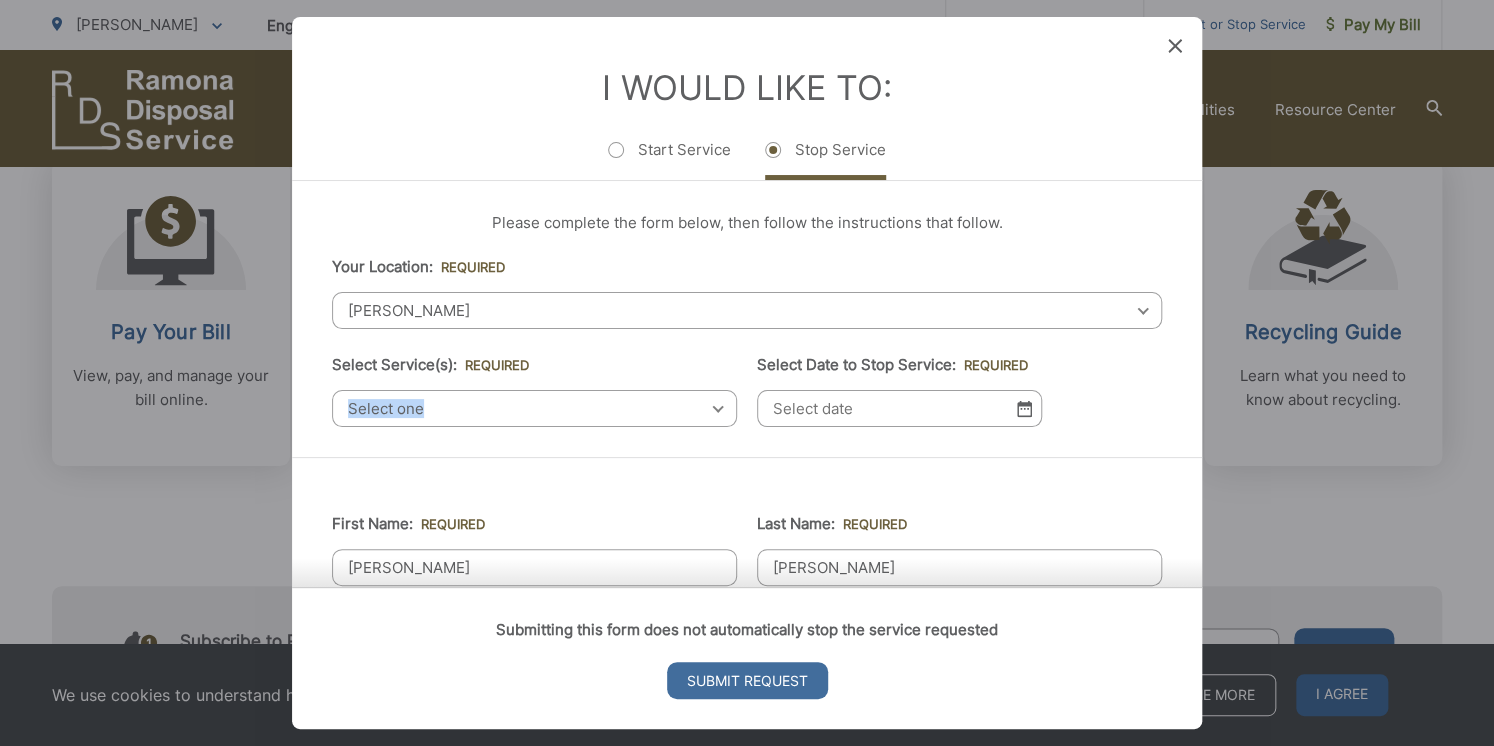 click on "Select one" at bounding box center (534, 408) 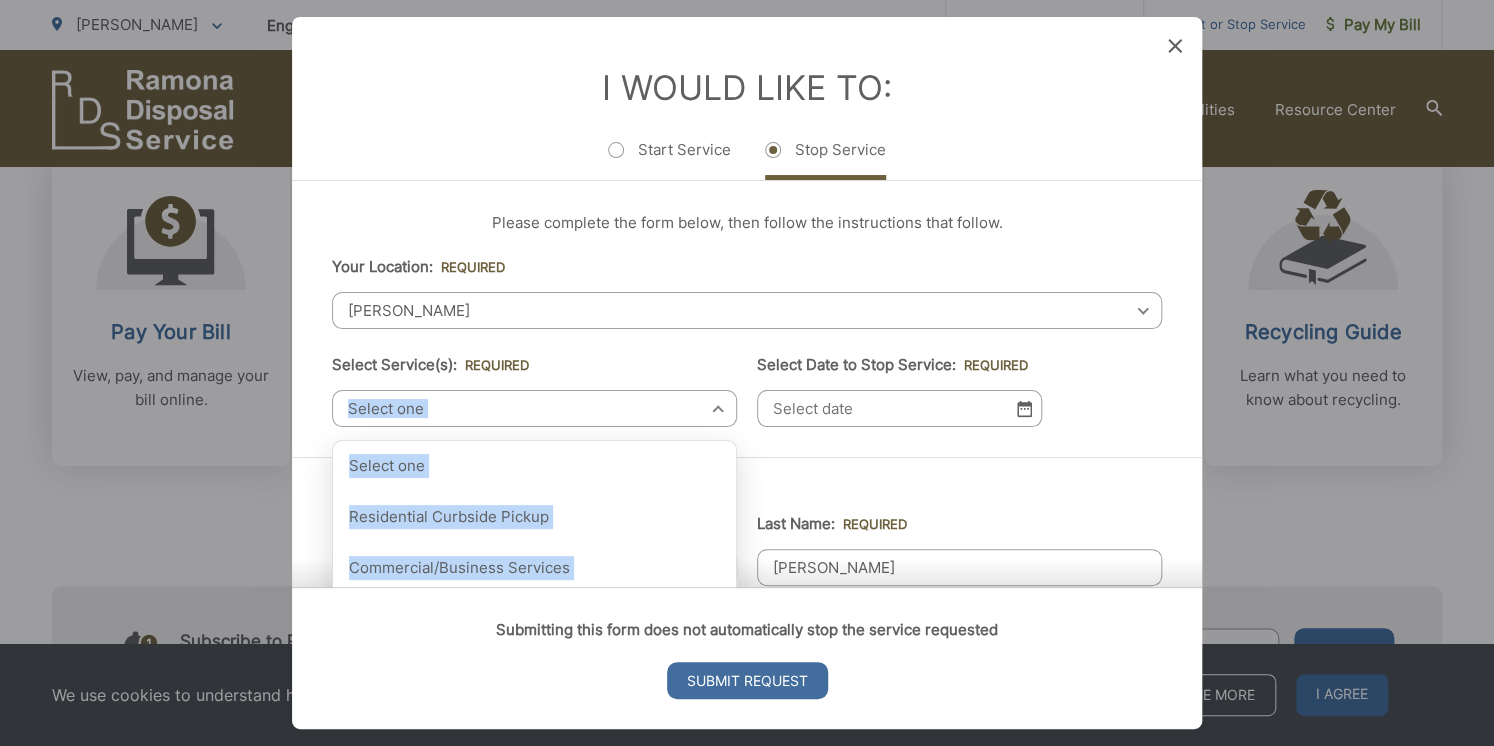 click on "Select one" at bounding box center [534, 408] 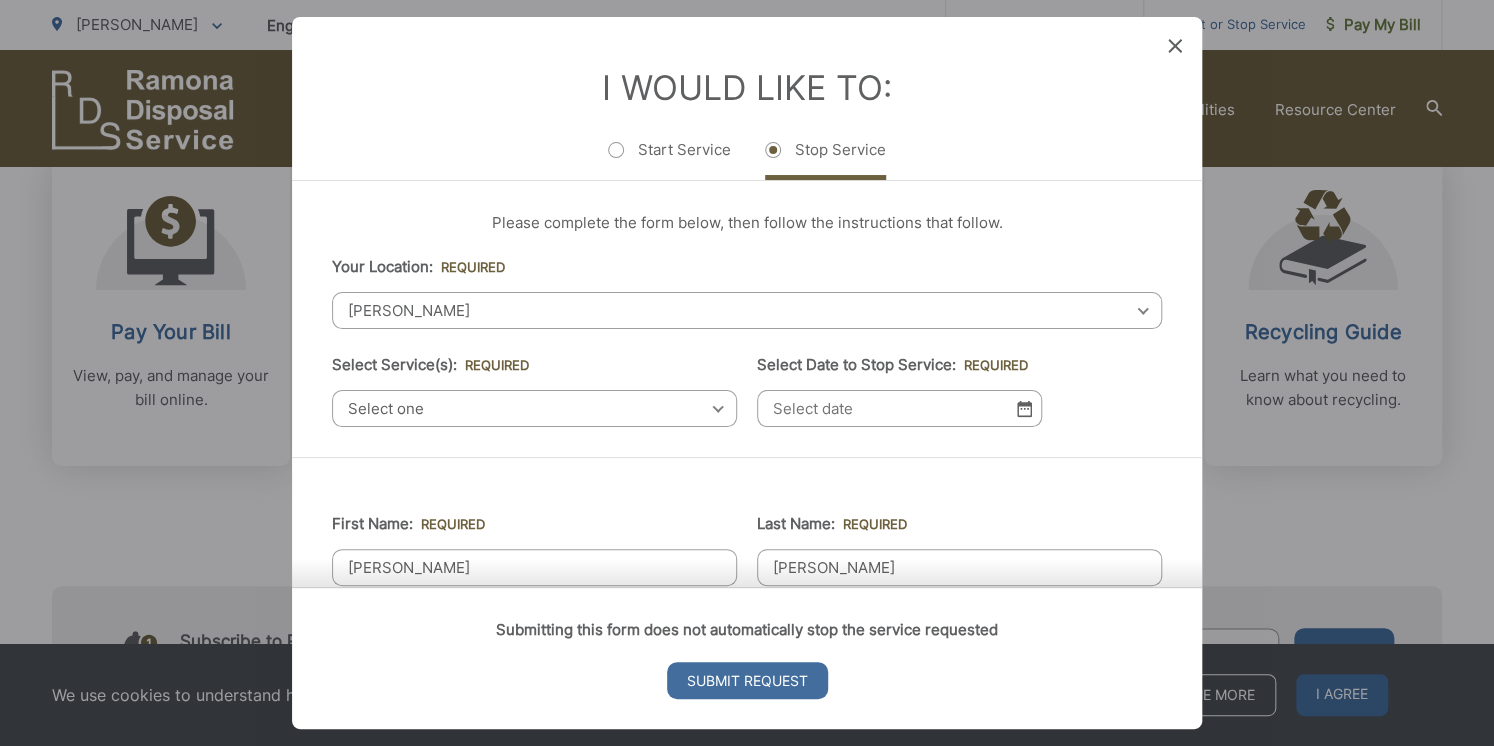 click on "Select one" at bounding box center (534, 408) 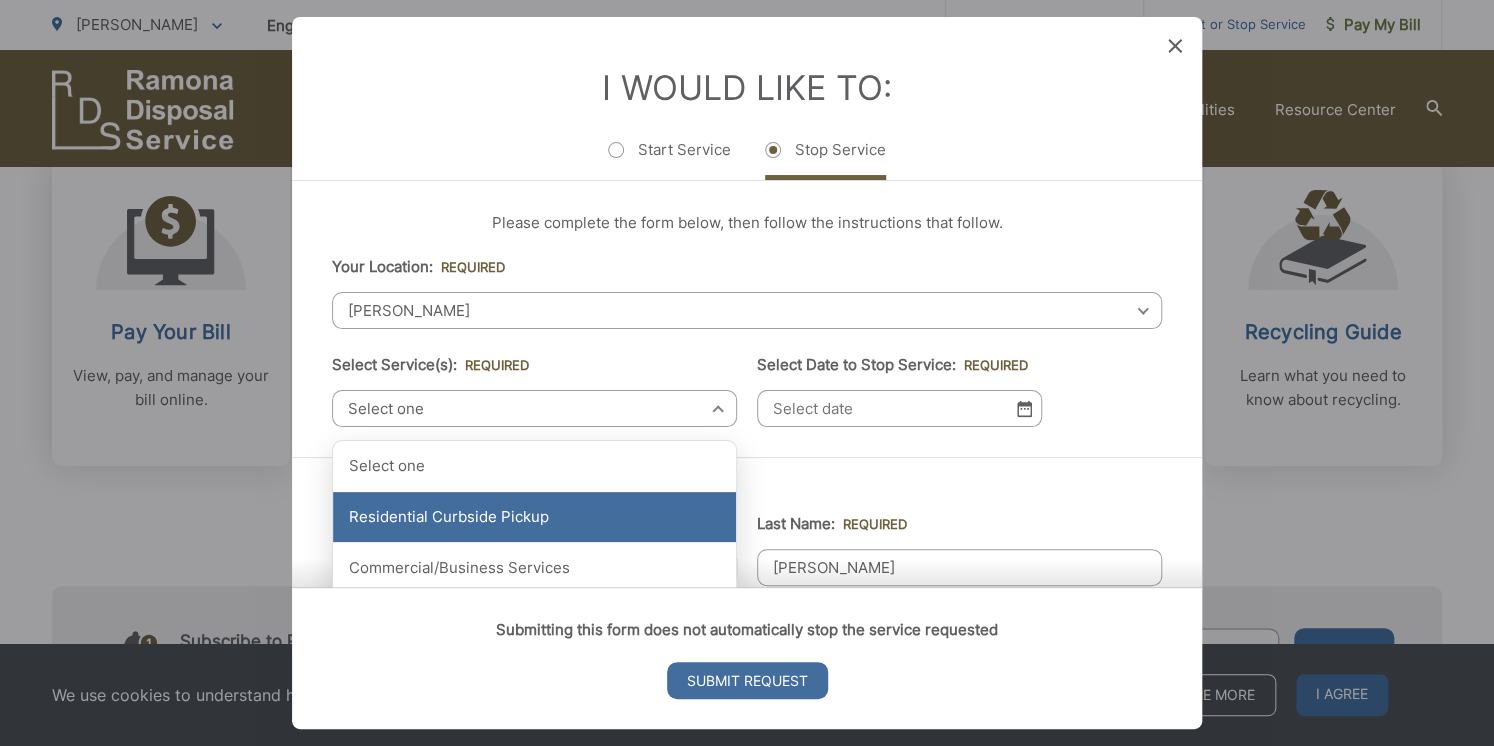 click on "Residential Curbside Pickup" at bounding box center (534, 517) 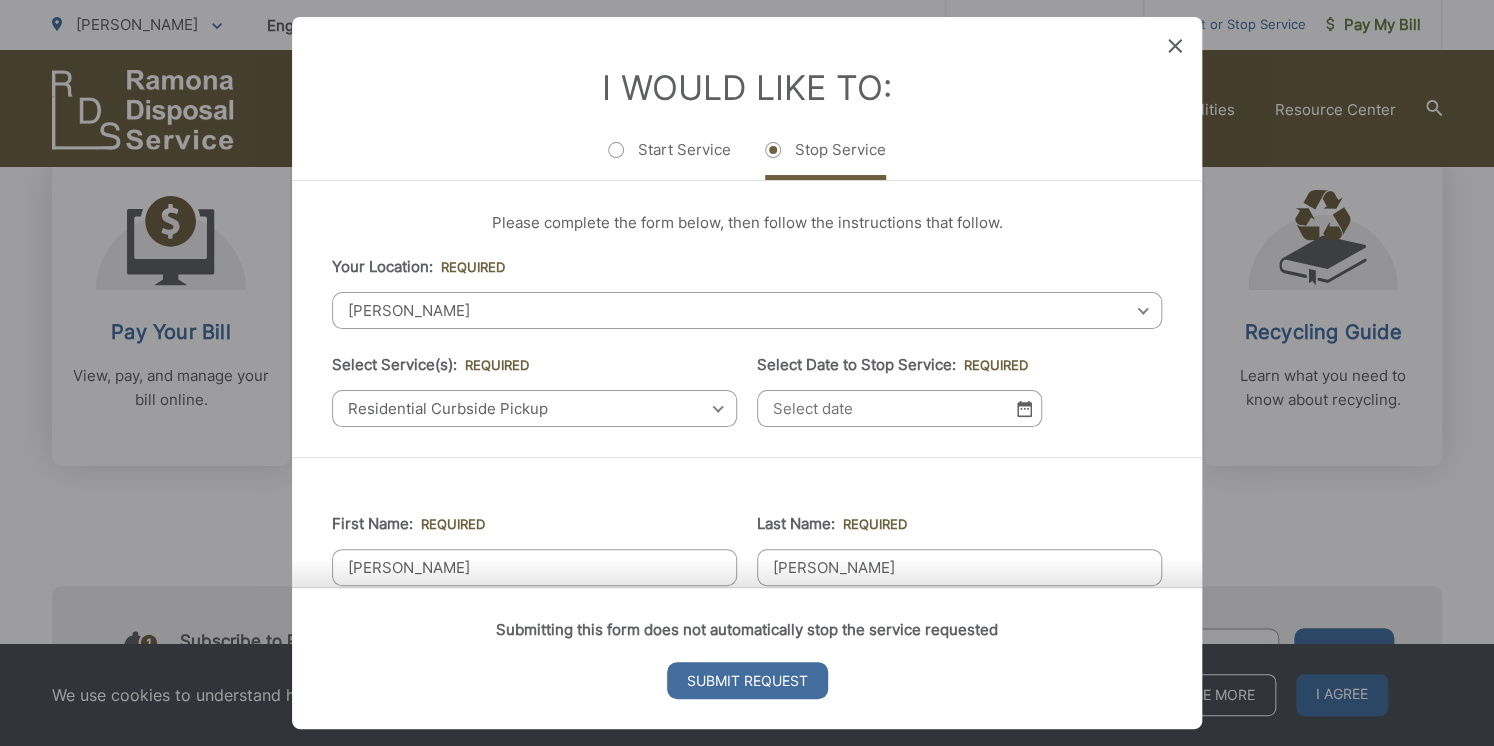 click at bounding box center [1024, 408] 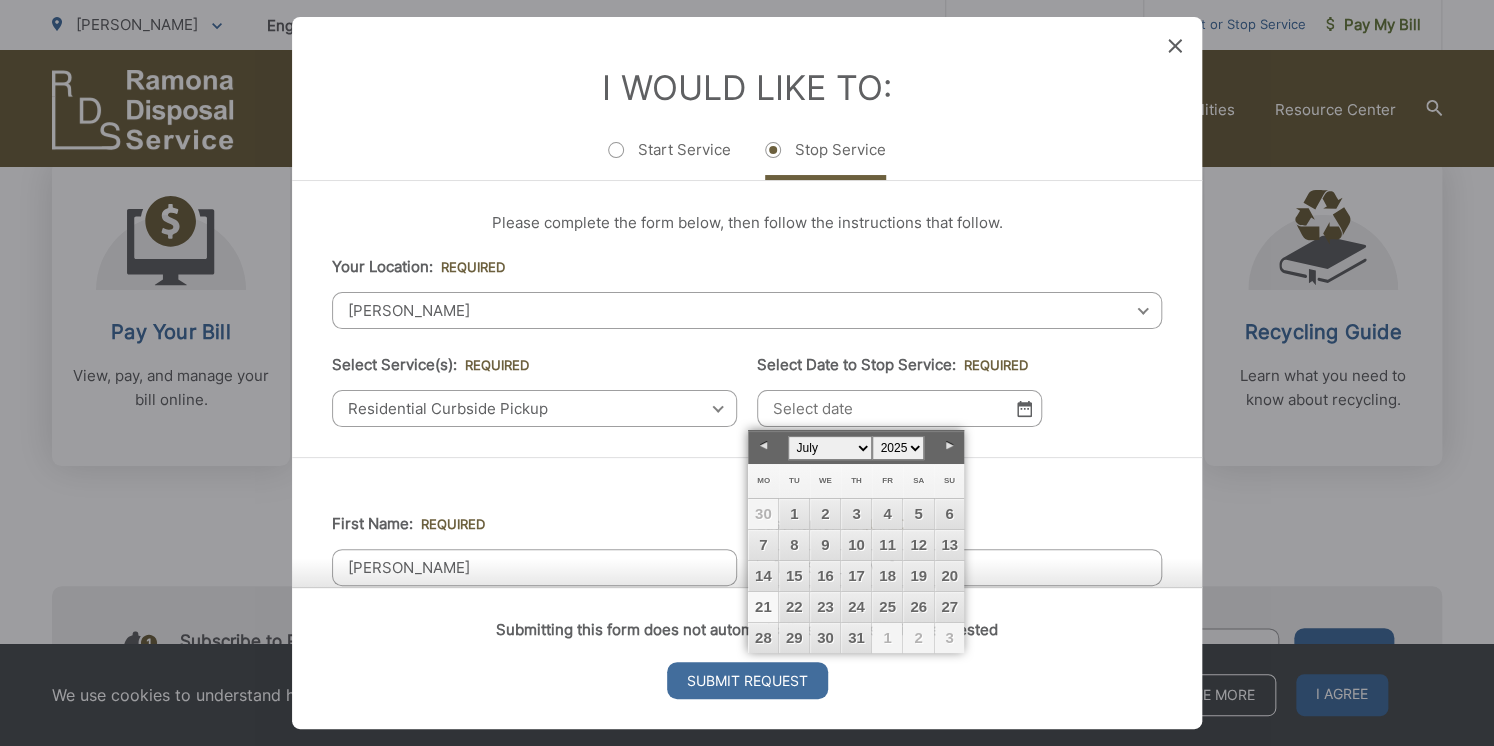 click on "21" at bounding box center [763, 607] 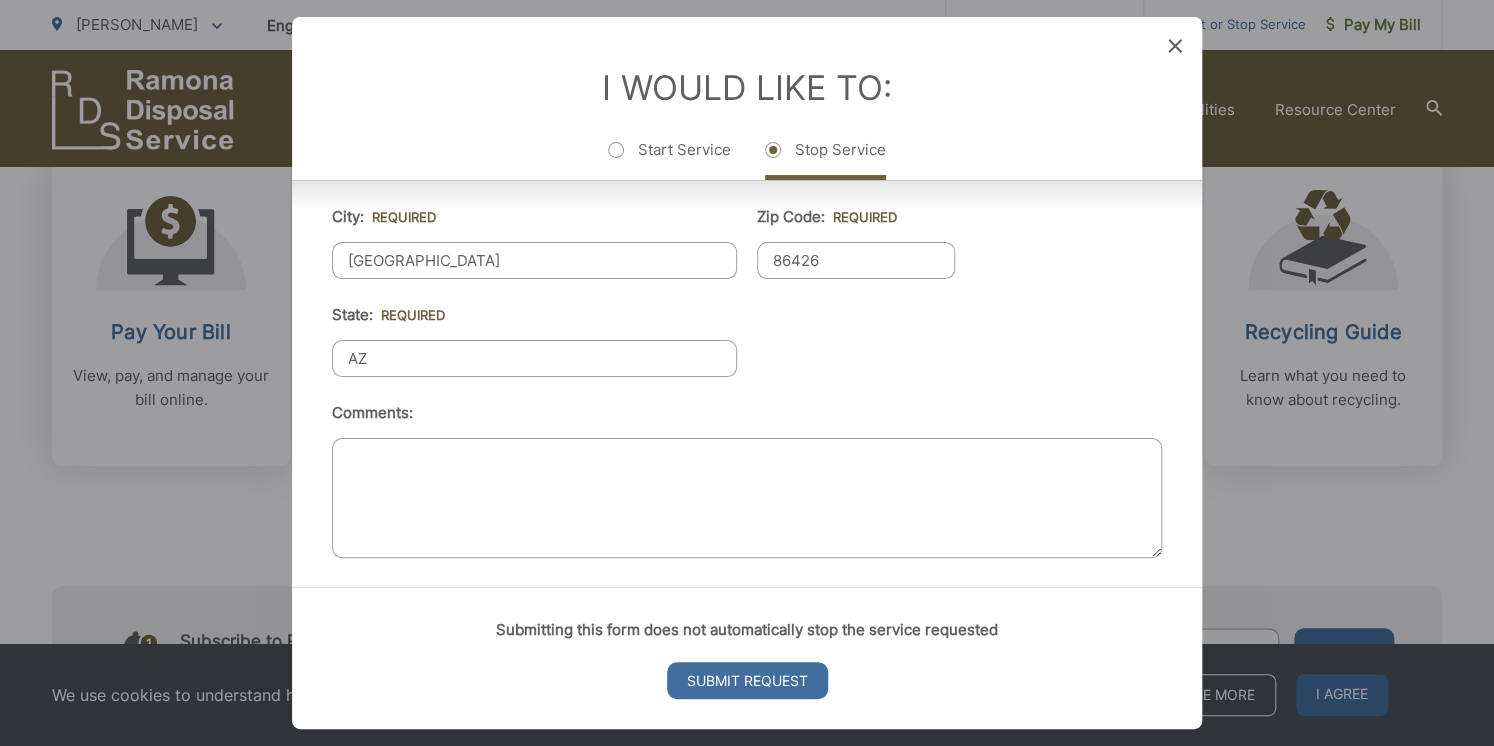 scroll, scrollTop: 893, scrollLeft: 0, axis: vertical 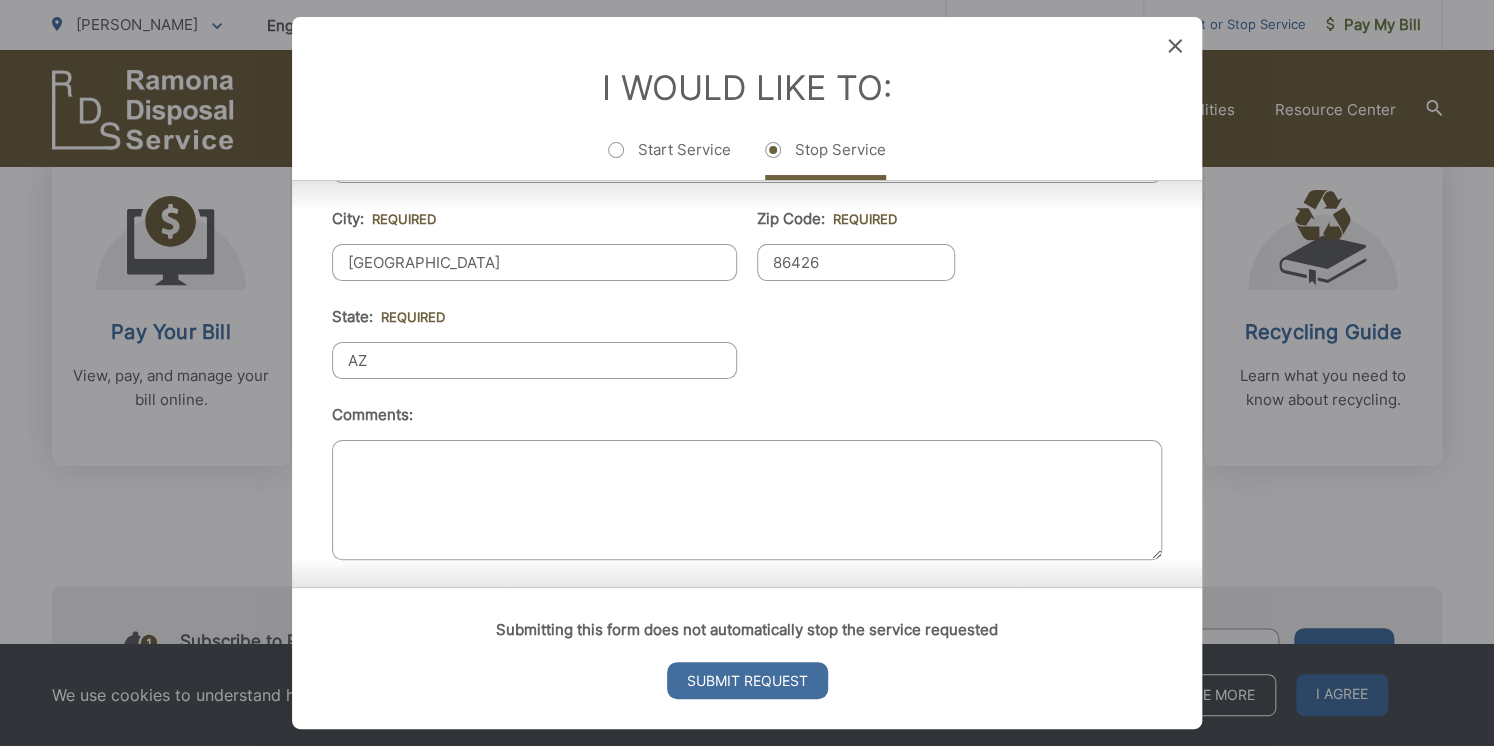 click on "Comments:" at bounding box center [747, 500] 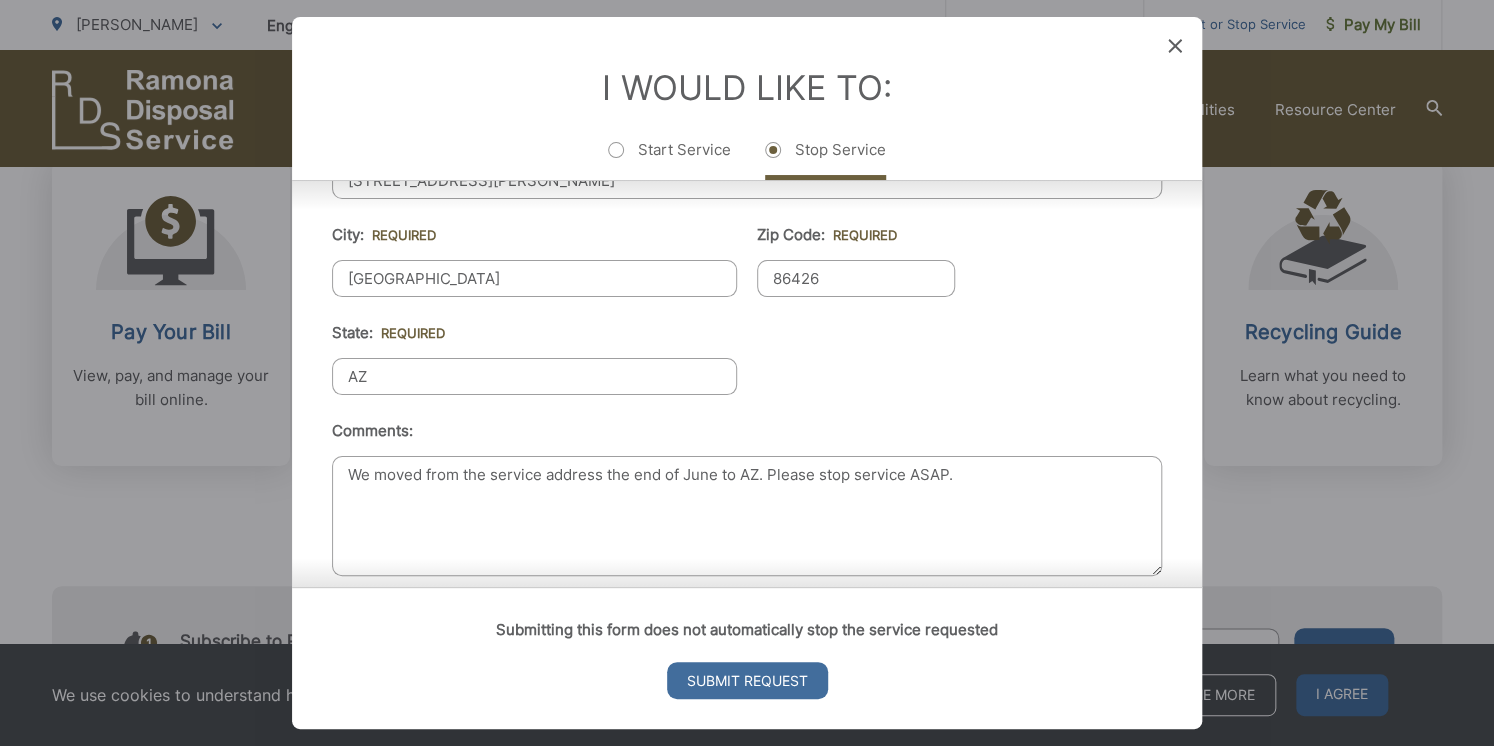 scroll, scrollTop: 895, scrollLeft: 0, axis: vertical 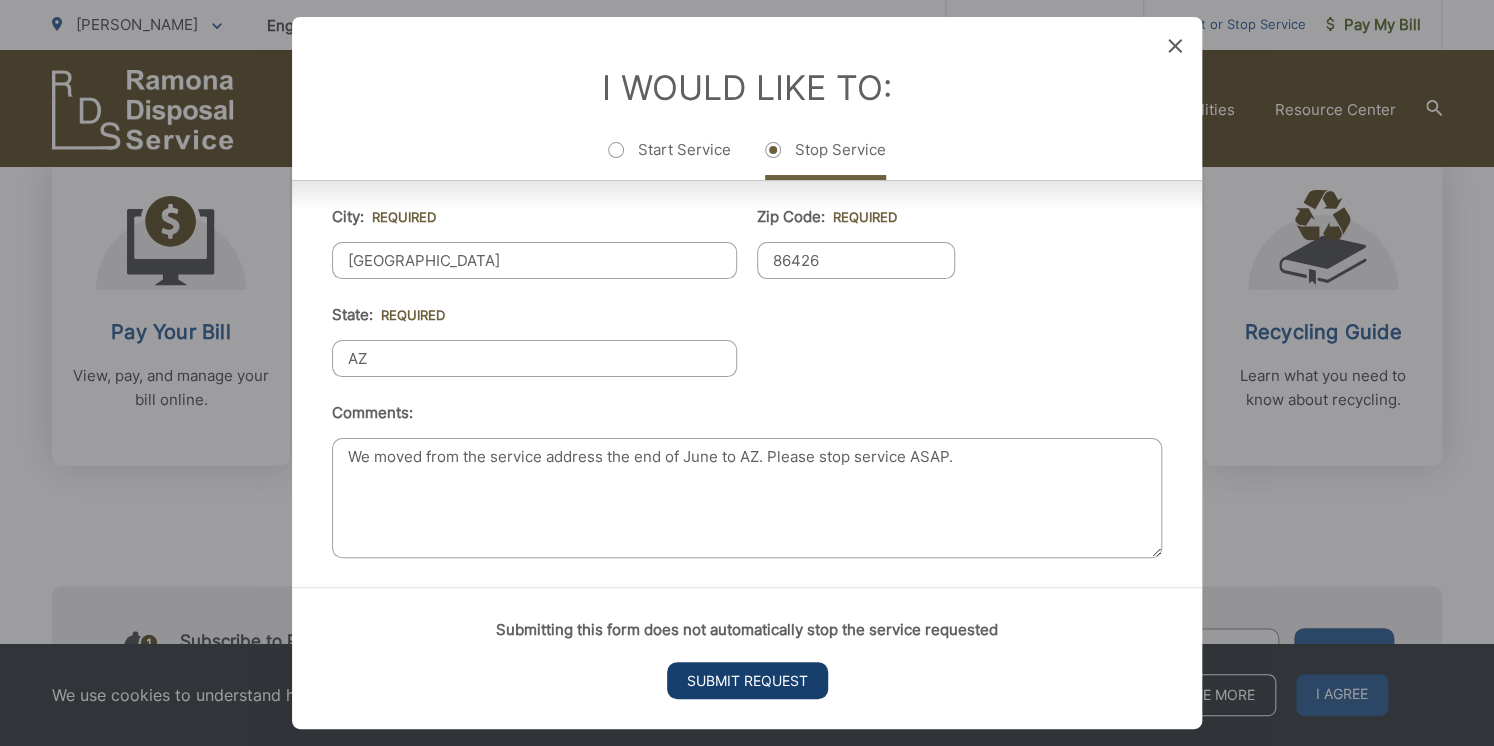 type on "We moved from the service address the end of June to AZ. Please stop service ASAP." 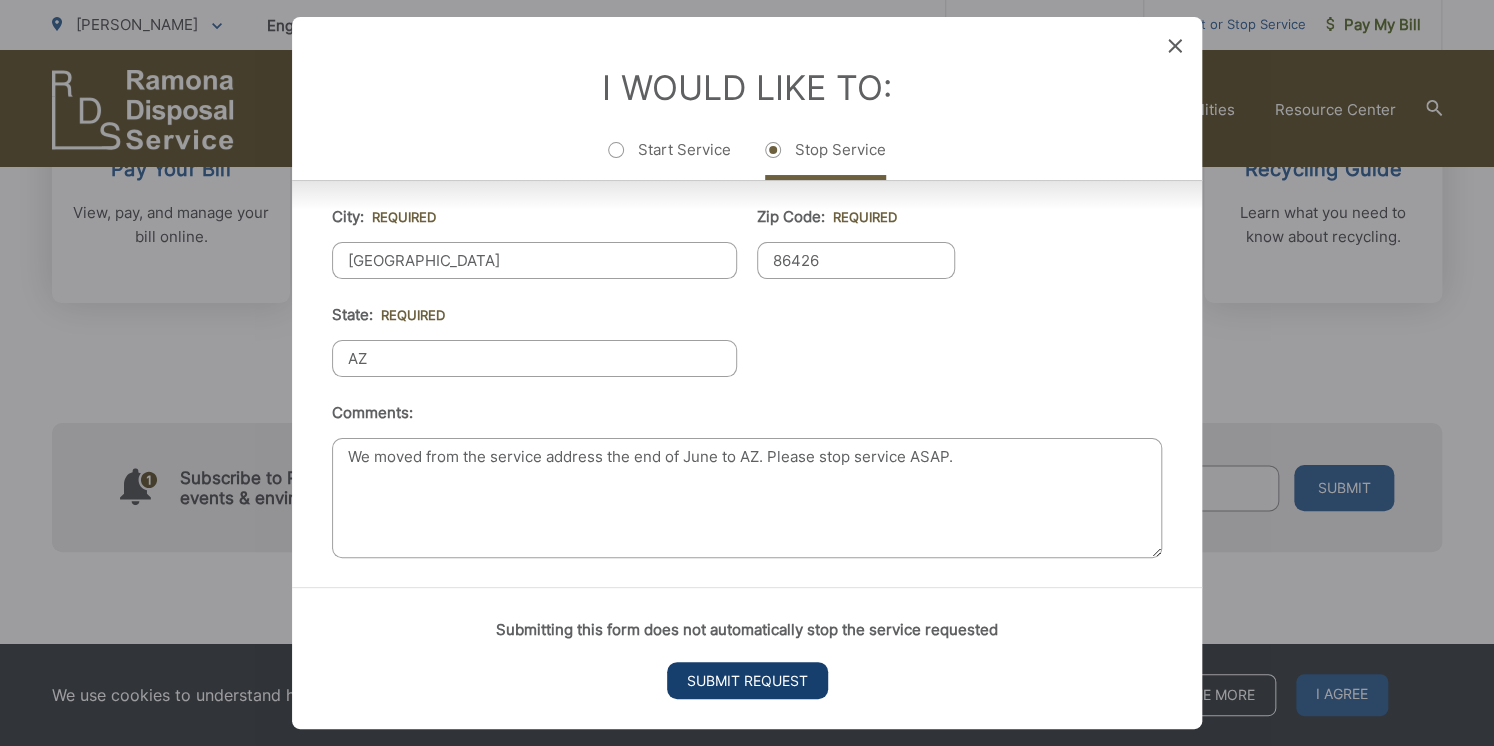 scroll, scrollTop: 0, scrollLeft: 0, axis: both 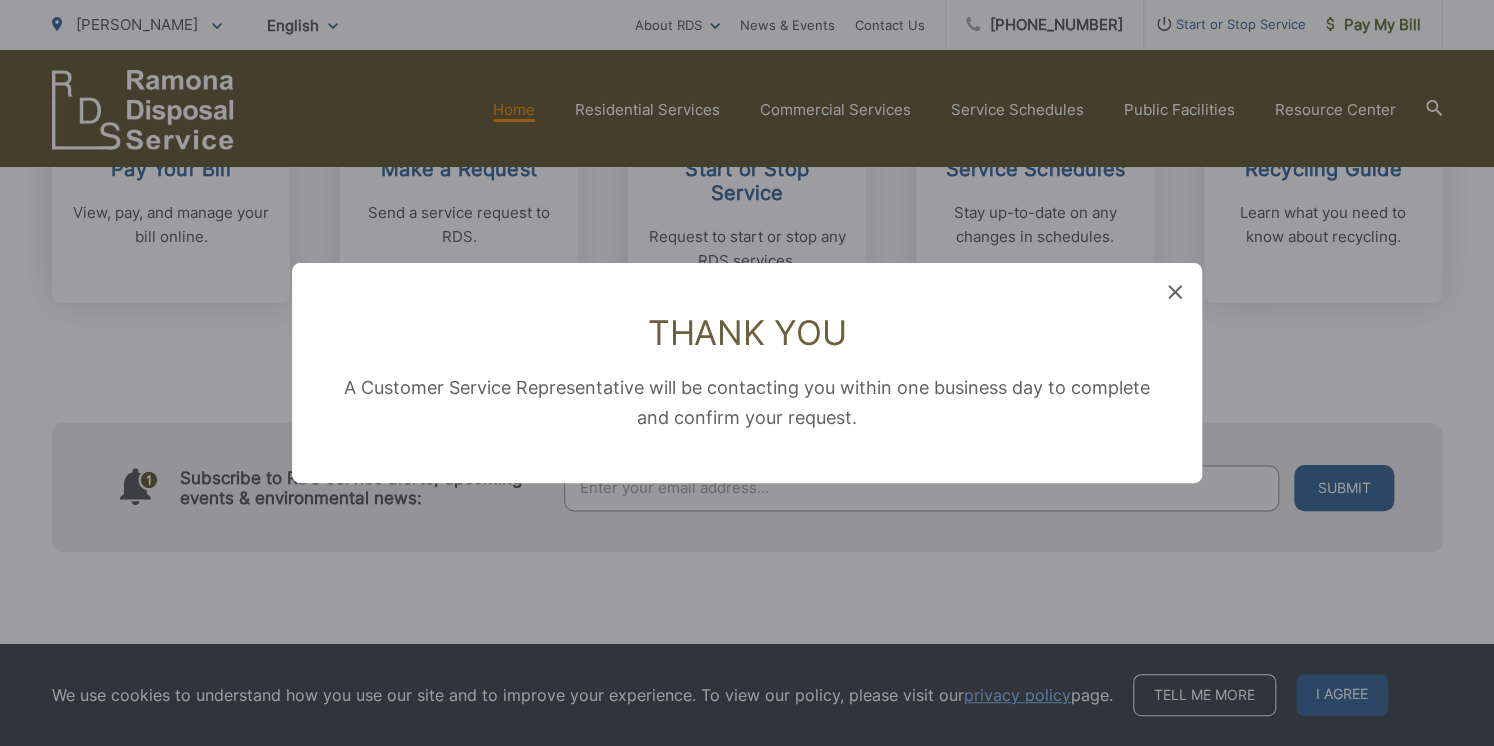 click 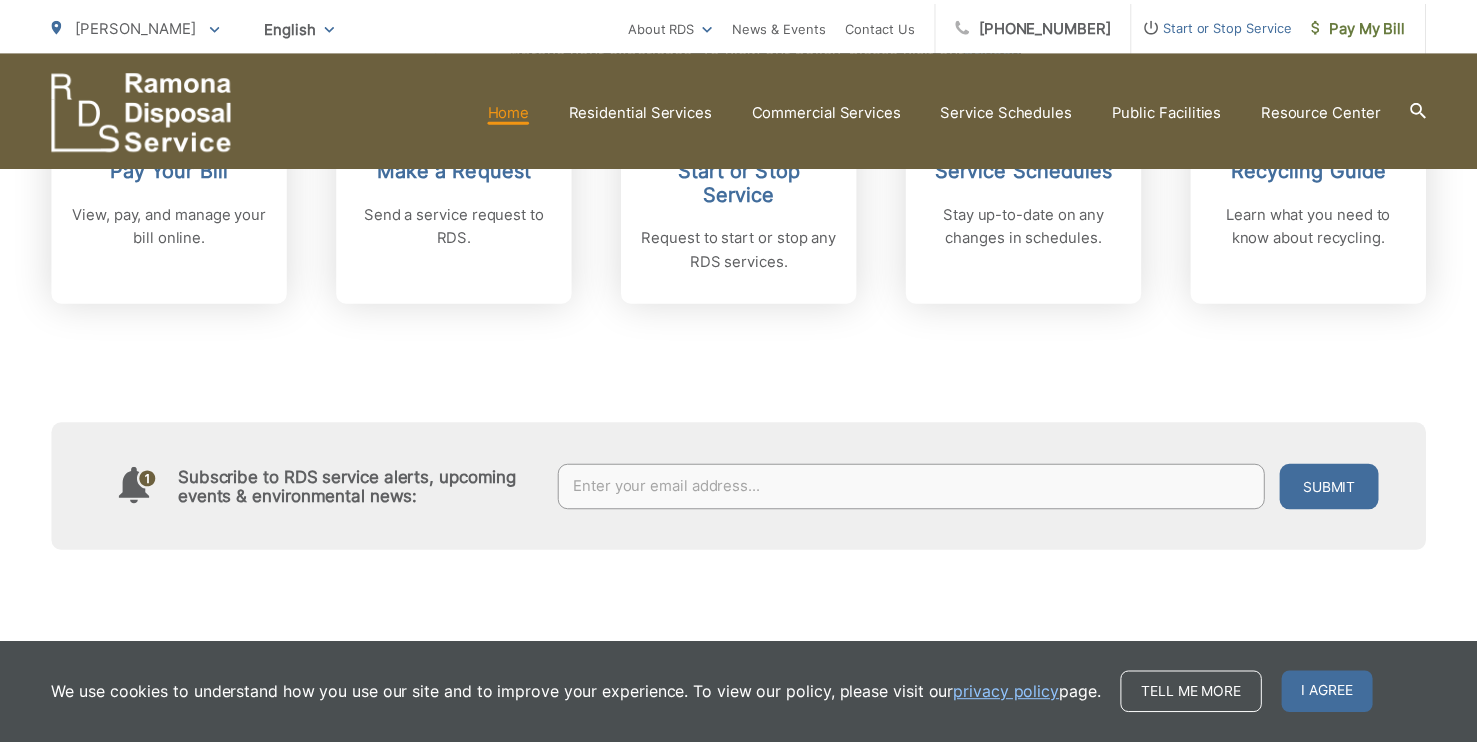 scroll, scrollTop: 835, scrollLeft: 0, axis: vertical 